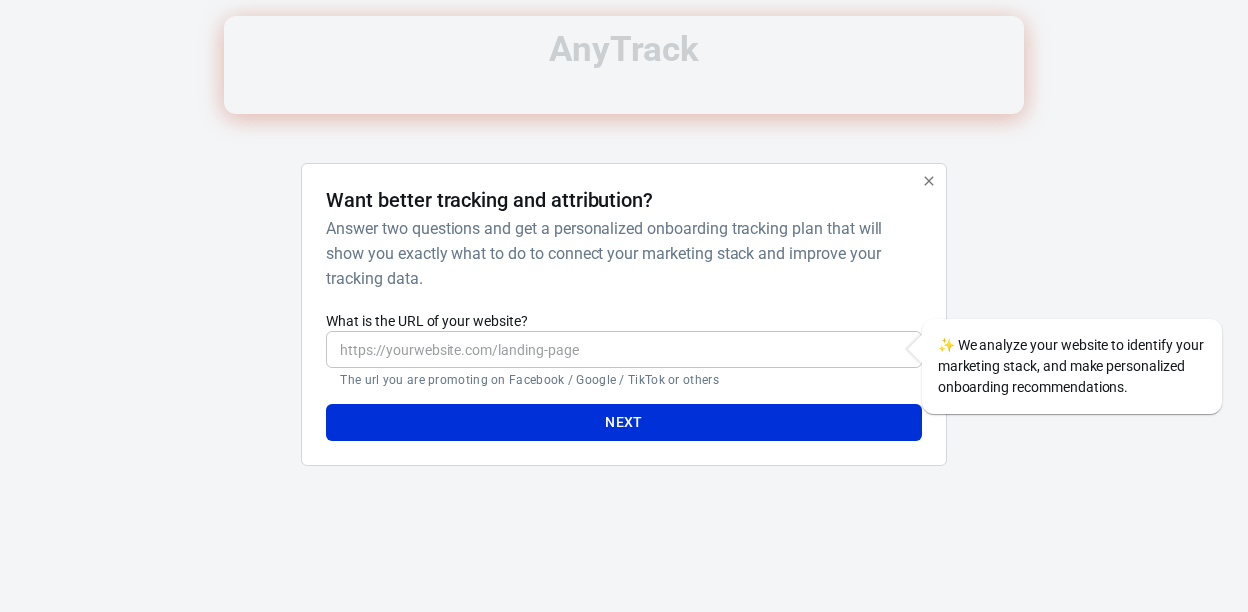 scroll, scrollTop: 0, scrollLeft: 0, axis: both 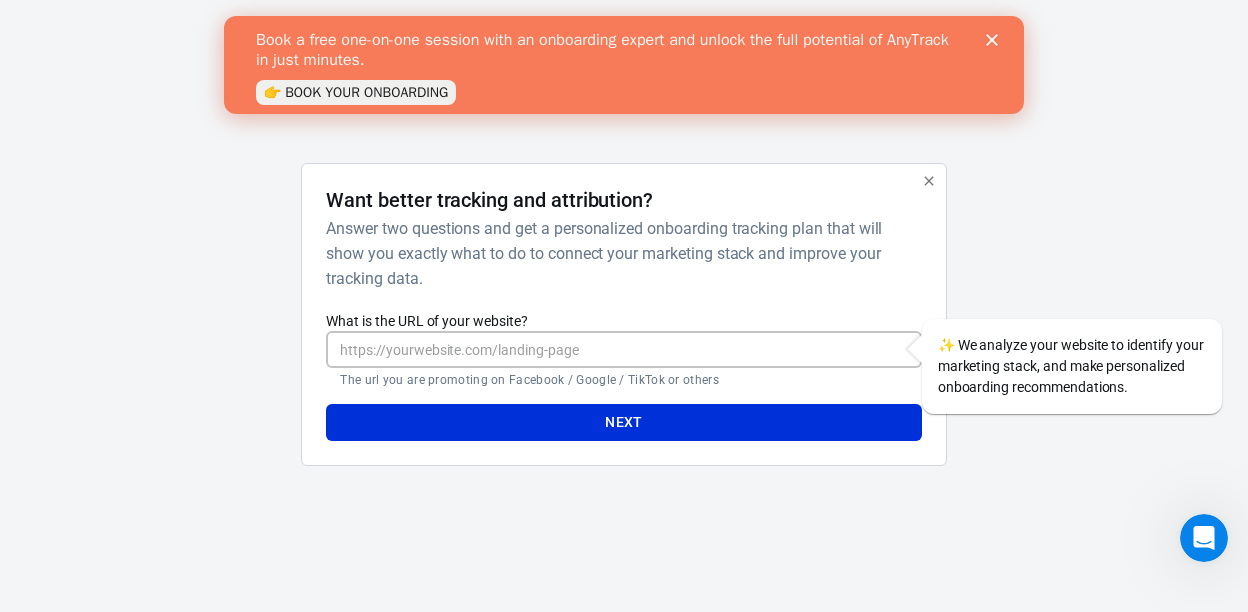 click on "What is the URL of your website?" at bounding box center [623, 349] 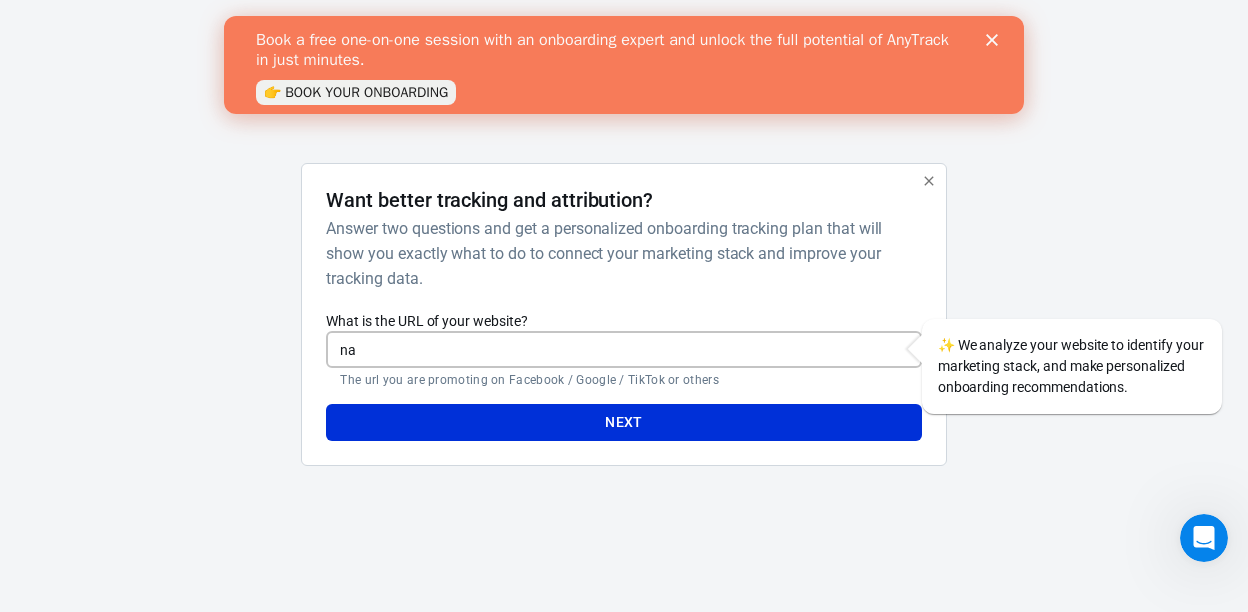 type on "n" 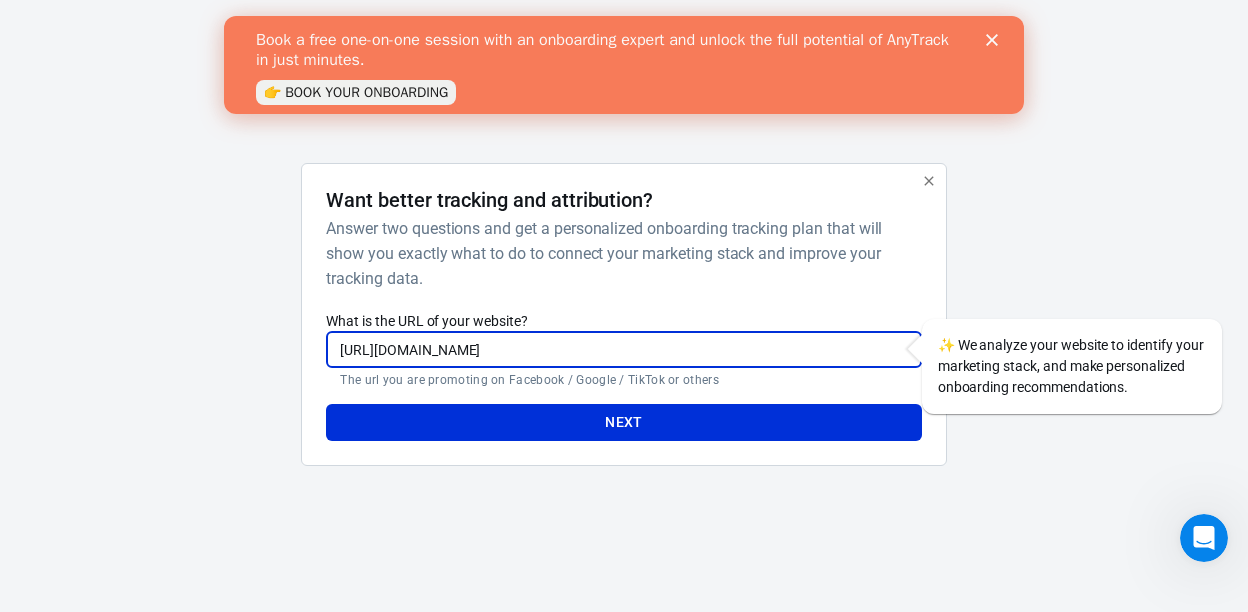 type on "https://nataliegisborne.com" 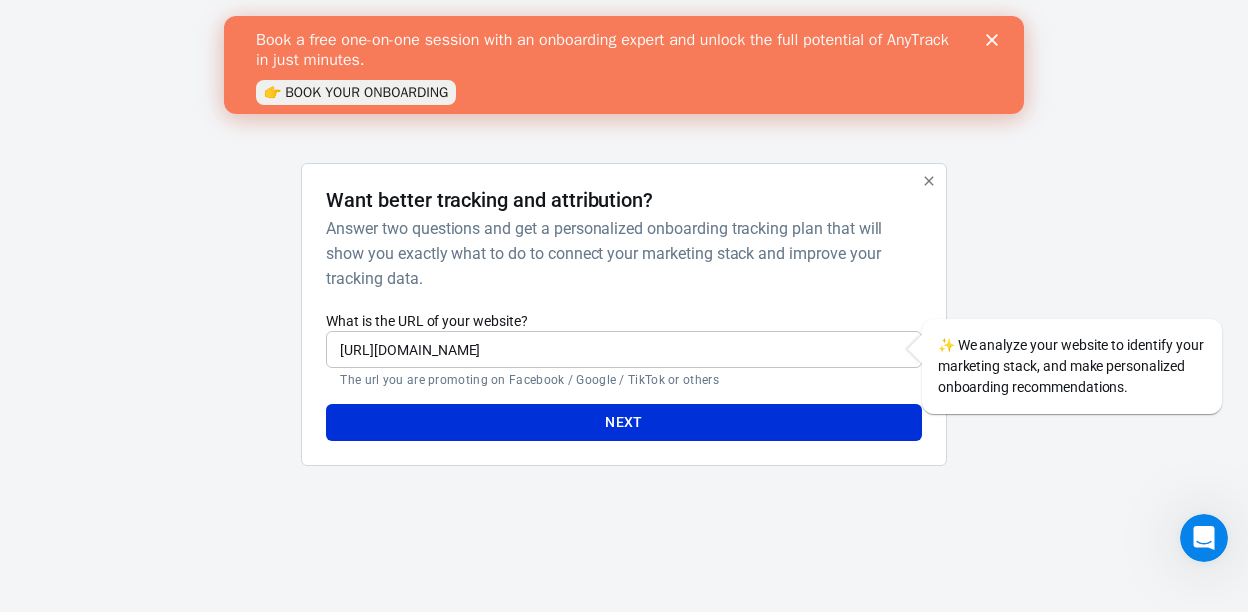 click on "Answer two questions and get a personalized onboarding tracking plan that will show you exactly what to do
to connect your marketing stack and improve your tracking data." at bounding box center [619, 253] 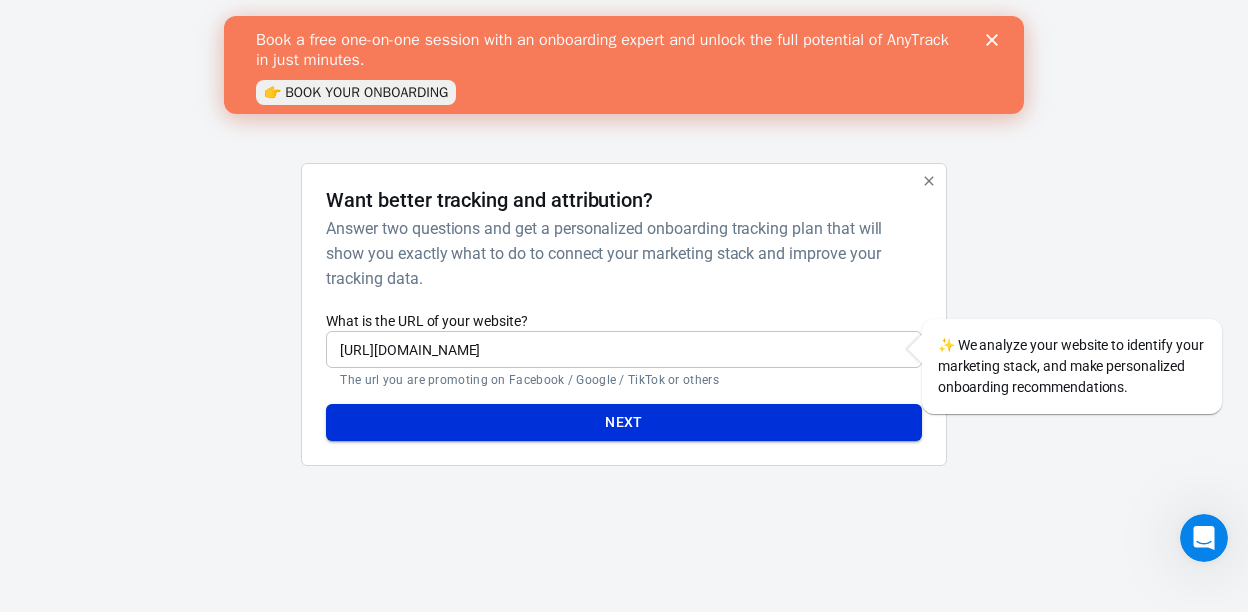 click on "Next" at bounding box center [624, 422] 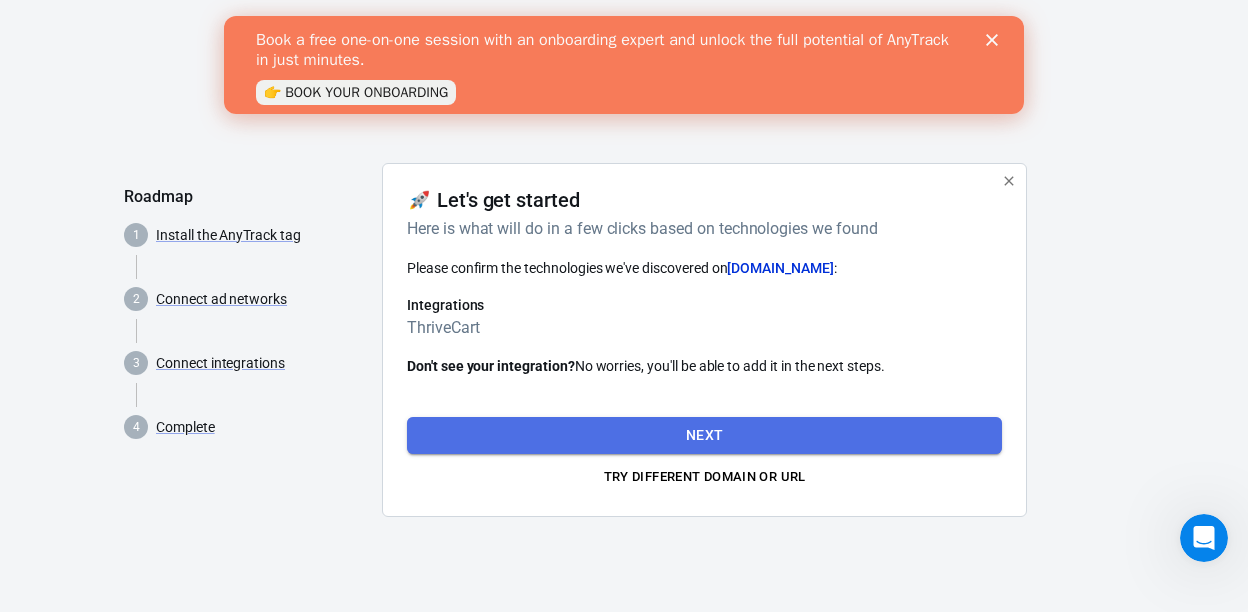 click on "Next" at bounding box center [704, 435] 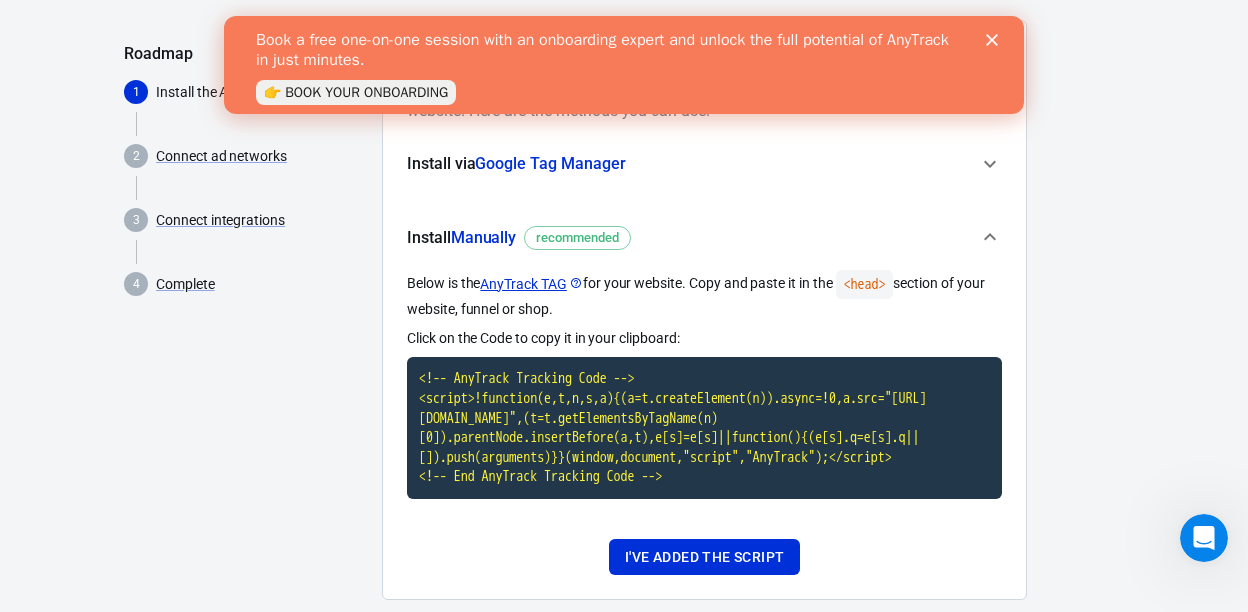 scroll, scrollTop: 218, scrollLeft: 0, axis: vertical 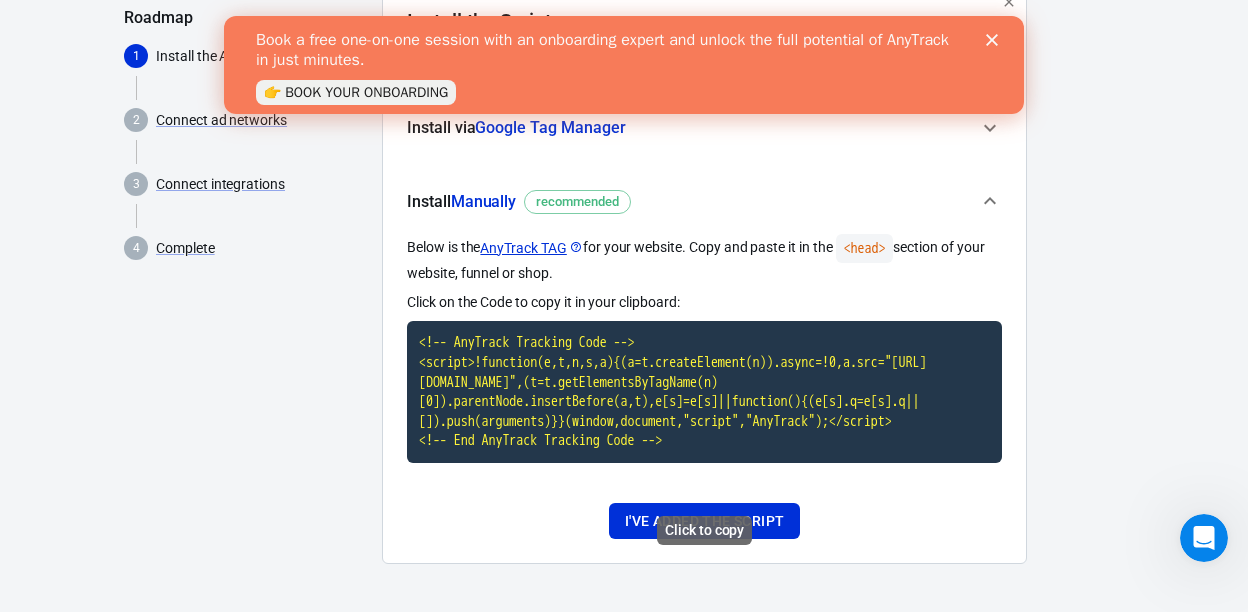 click on "<!-- AnyTrack Tracking Code -->
<script>!function(e,t,n,s,a){(a=t.createElement(n)).async=!0,a.src="[URL][DOMAIN_NAME]",(t=t.getElementsByTagName(n)[0]).parentNode.insertBefore(a,t),e[s]=e[s]||function(){(e[s].q=e[s].q||[]).push(arguments)}}(window,document,"script","AnyTrack");</script>
<!-- End AnyTrack Tracking Code -->" at bounding box center (704, 392) 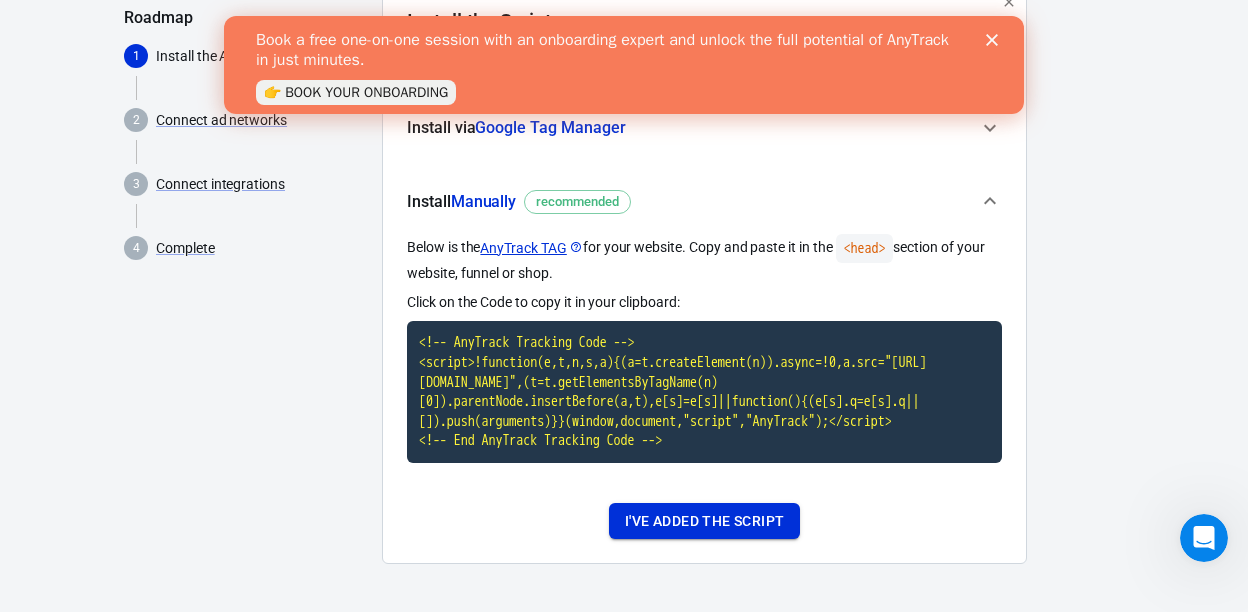 click on "I've added the script" at bounding box center [704, 521] 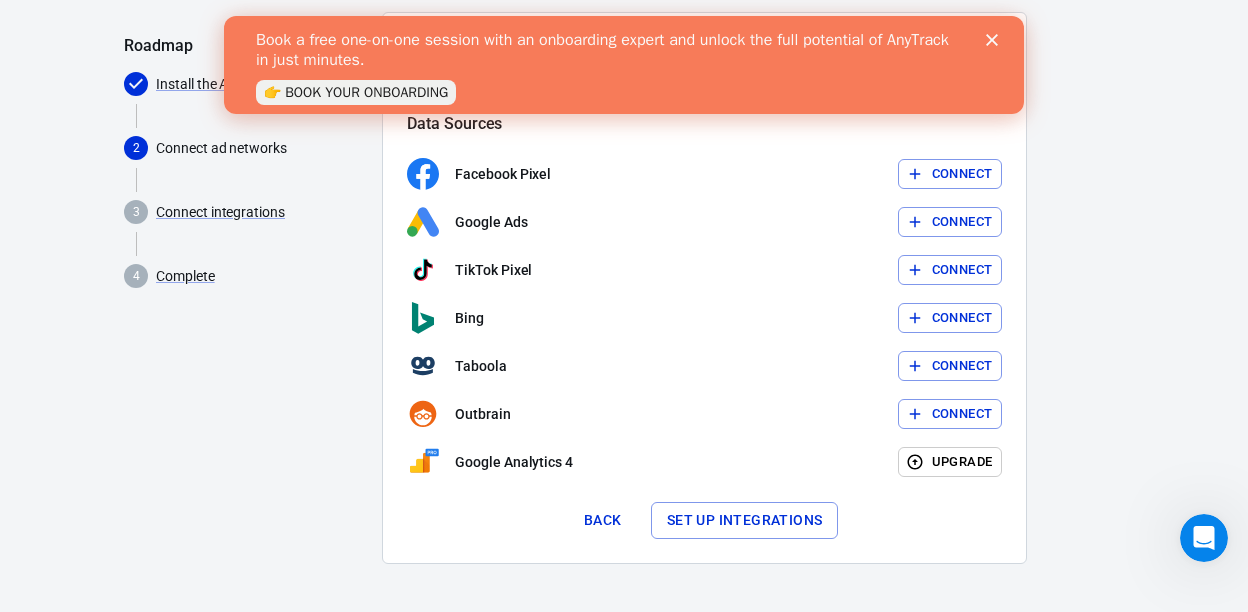 scroll, scrollTop: 150, scrollLeft: 0, axis: vertical 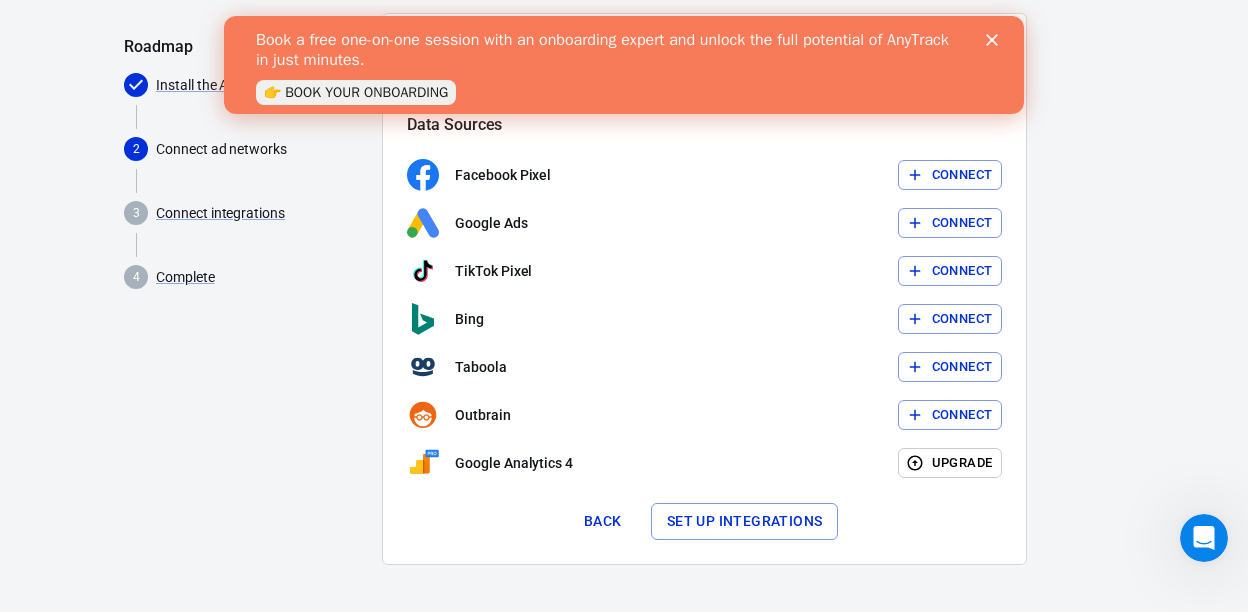 click 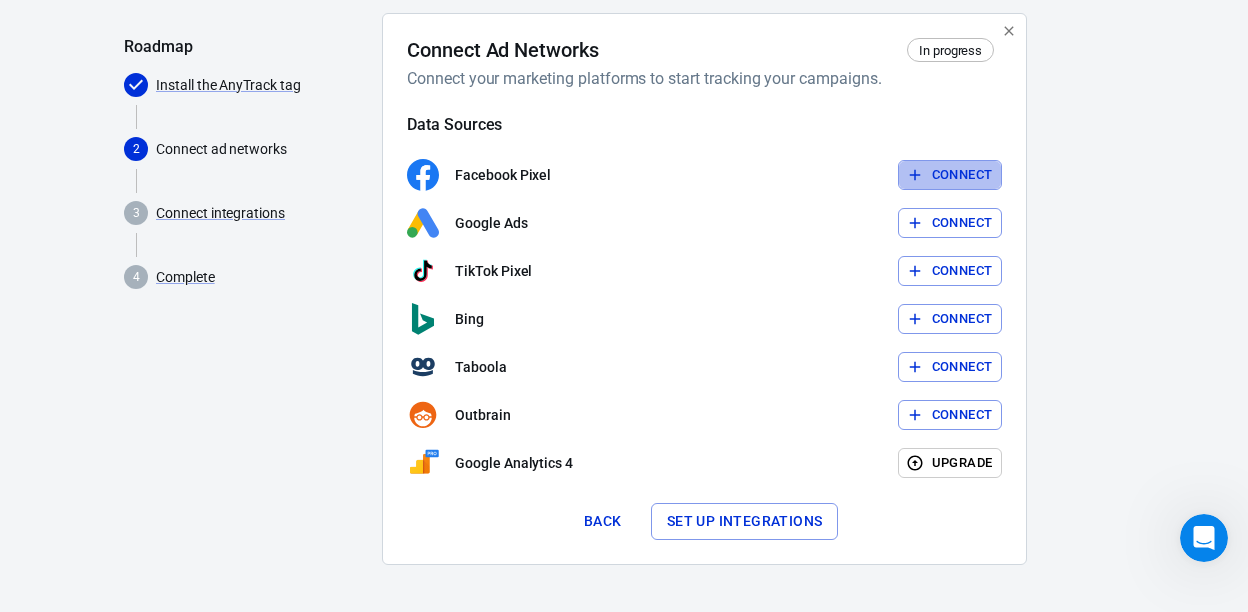 click on "Connect" at bounding box center (962, 175) 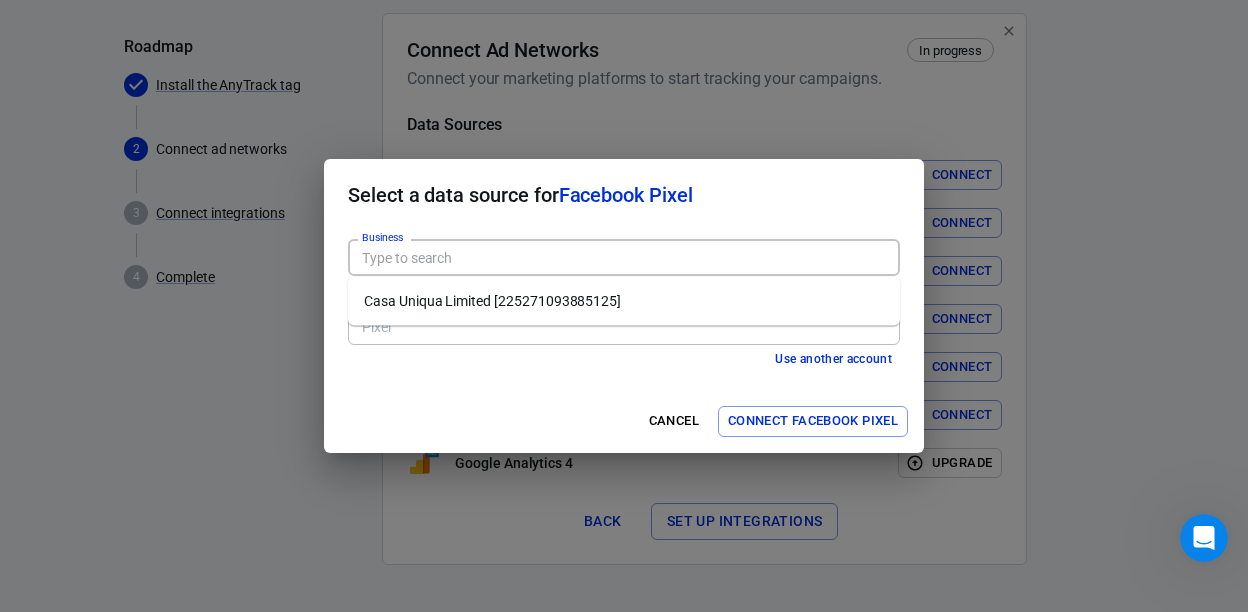 click on "Business" at bounding box center (622, 257) 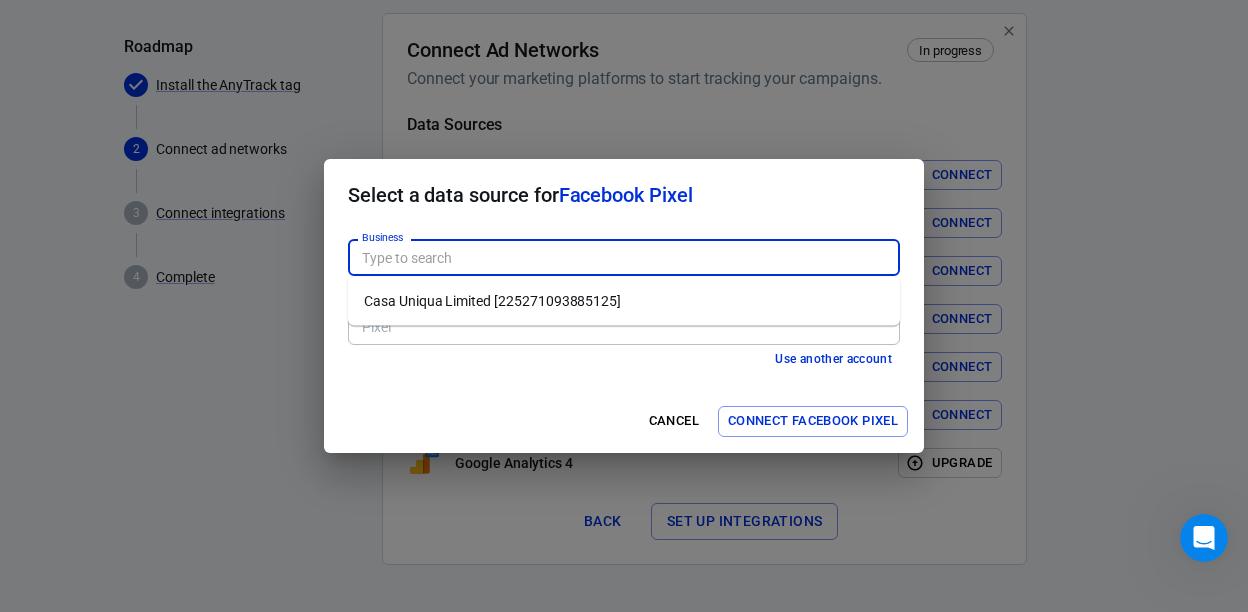 click on "Casa Uniqua Limited [225271093885125]" at bounding box center (624, 301) 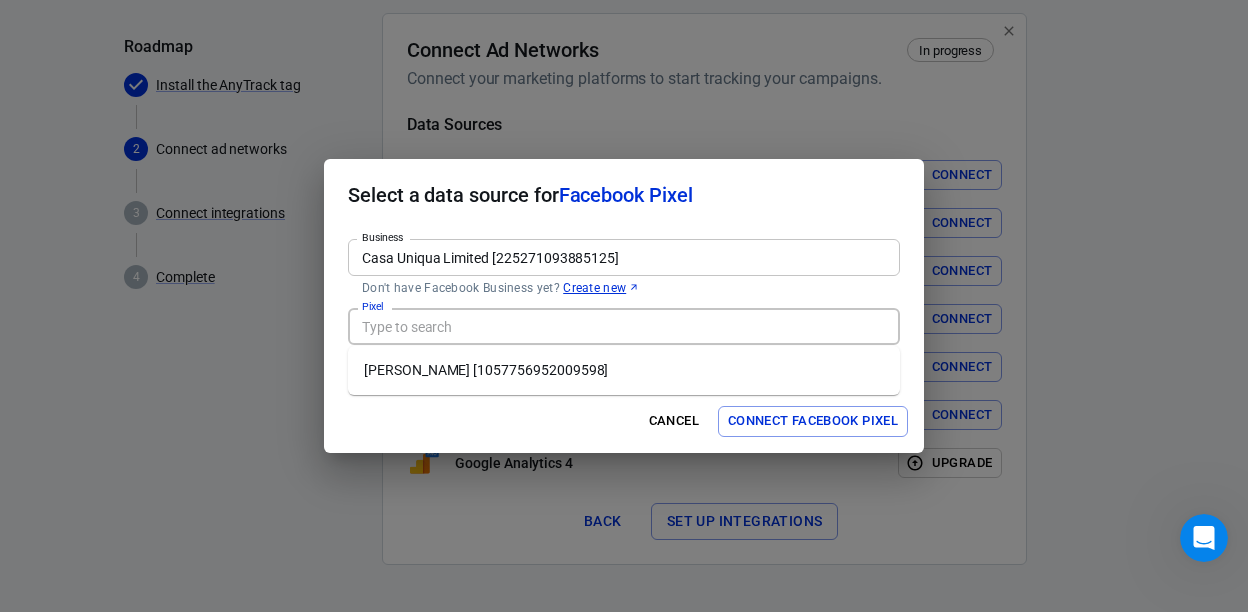 click on "Pixel" at bounding box center [622, 326] 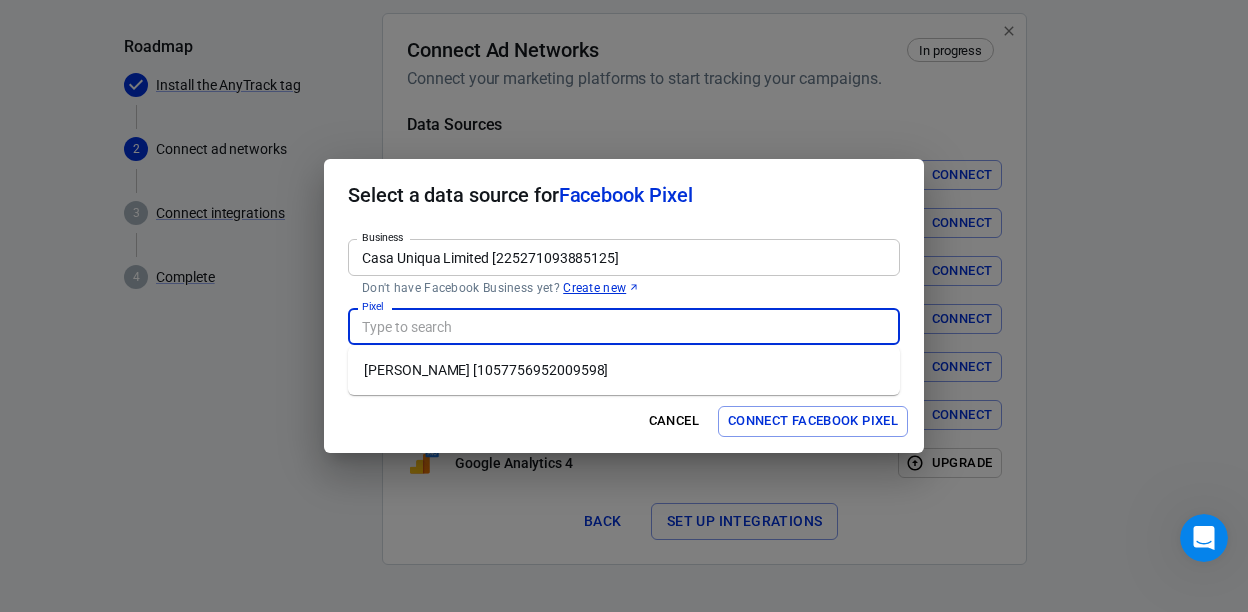 click on "Natalie Gisborne - Pixel [1057756952009598]" at bounding box center [624, 370] 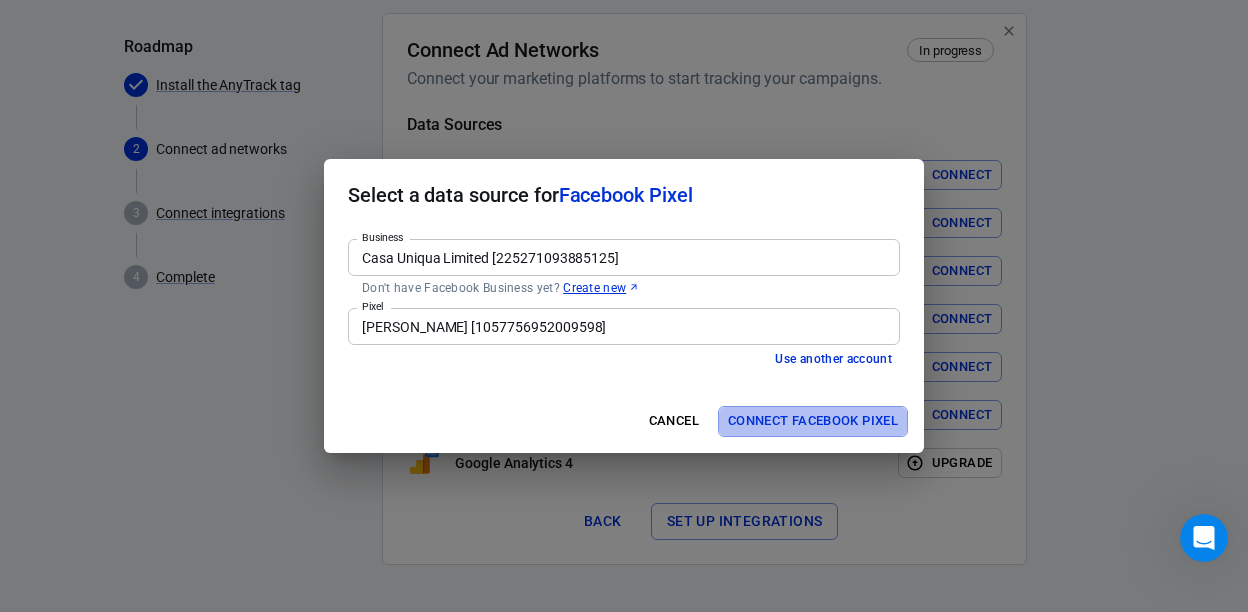 click on "Connect Facebook Pixel" at bounding box center [813, 421] 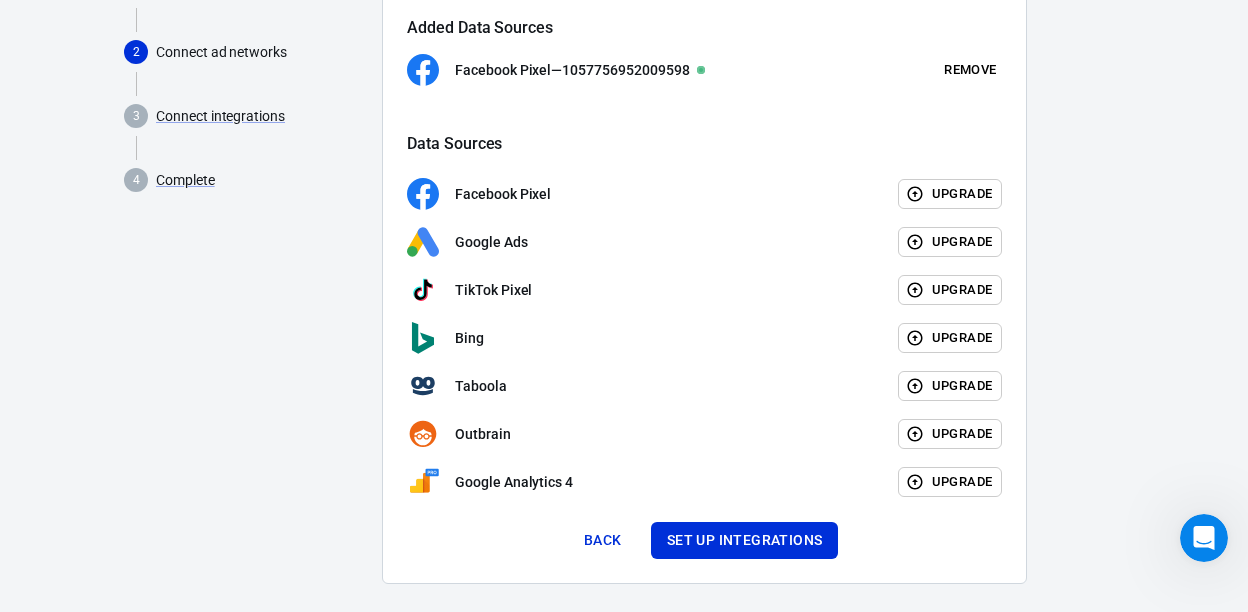 scroll, scrollTop: 256, scrollLeft: 0, axis: vertical 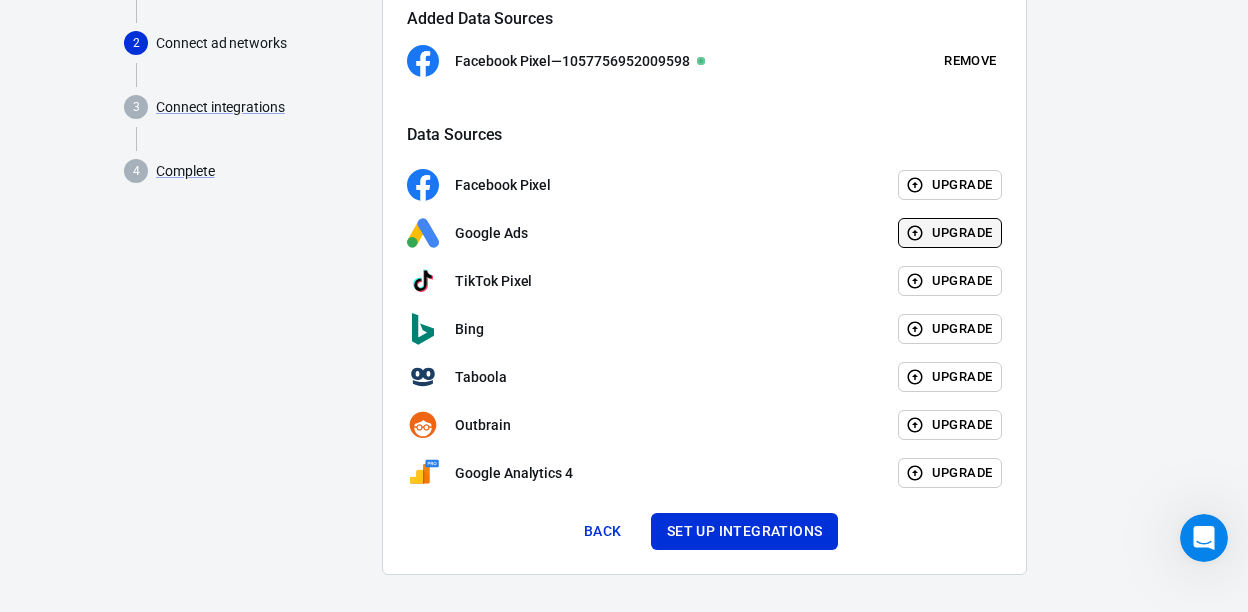 click on "Upgrade" at bounding box center (950, 233) 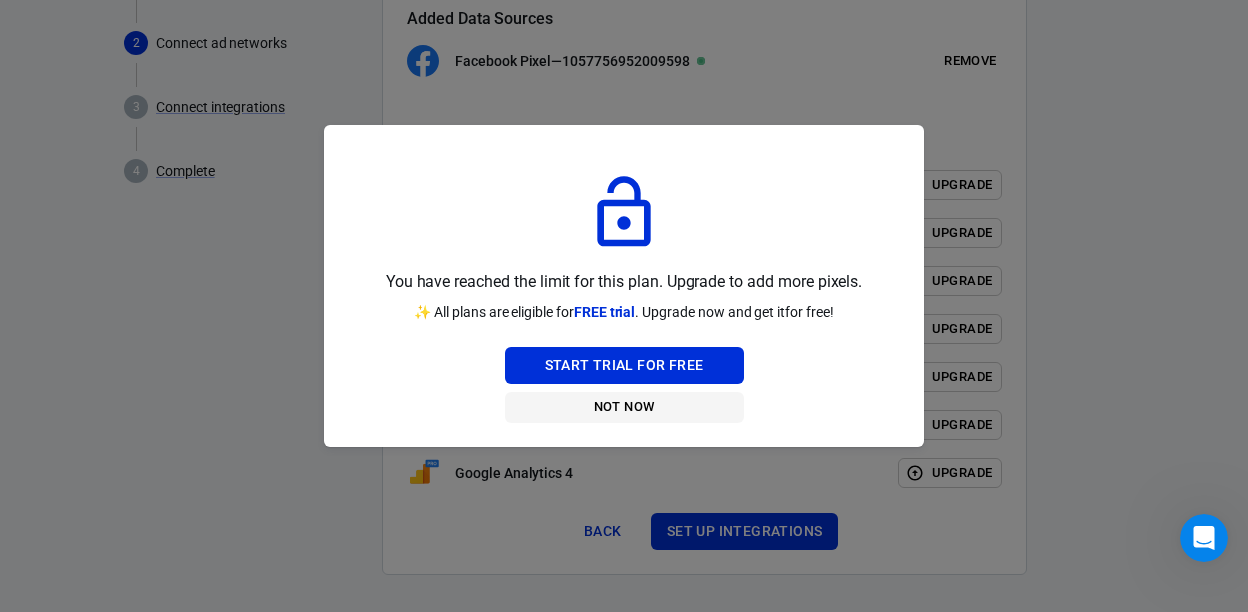 click on "Not Now" at bounding box center (624, 407) 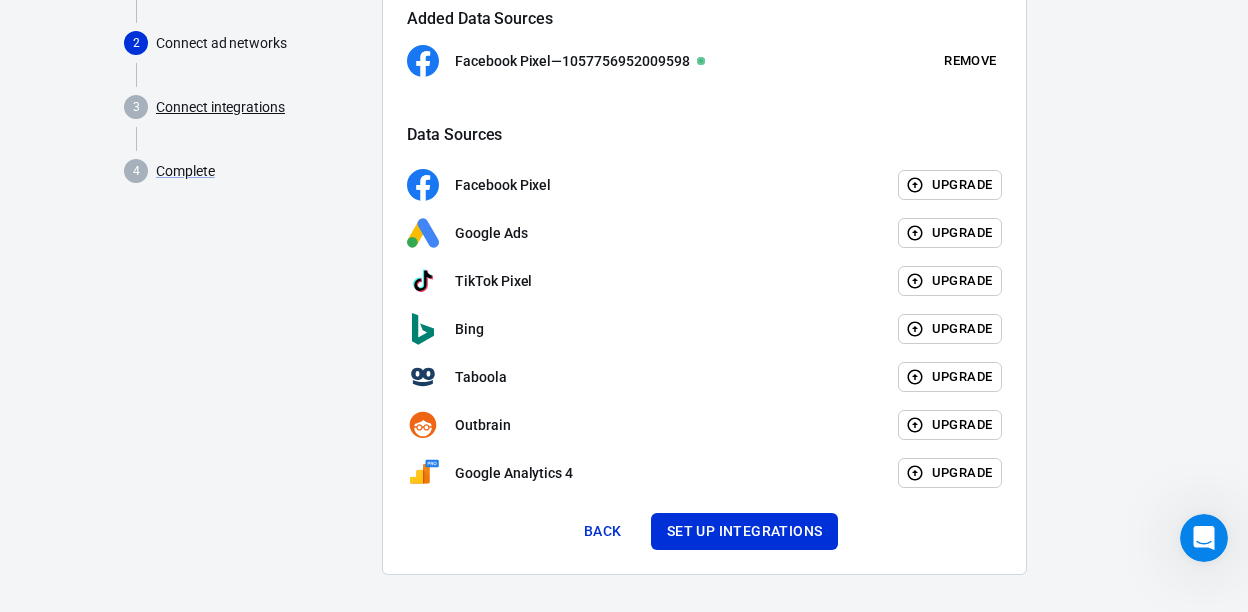 click on "Connect integrations" at bounding box center [220, 107] 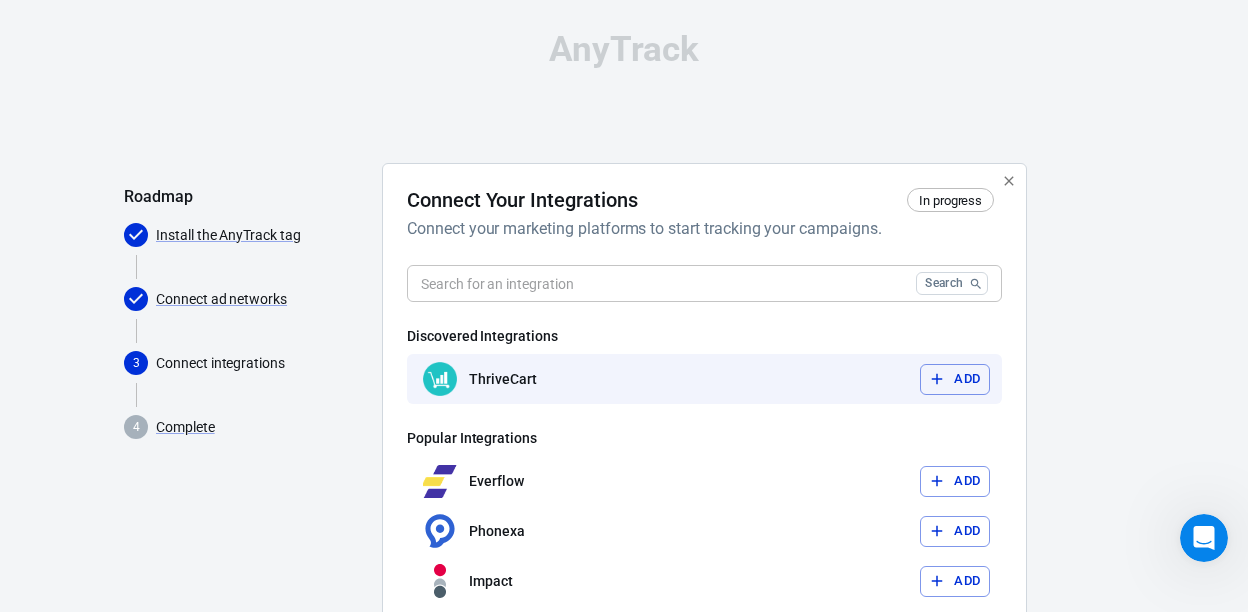 click on "Add" at bounding box center (967, 379) 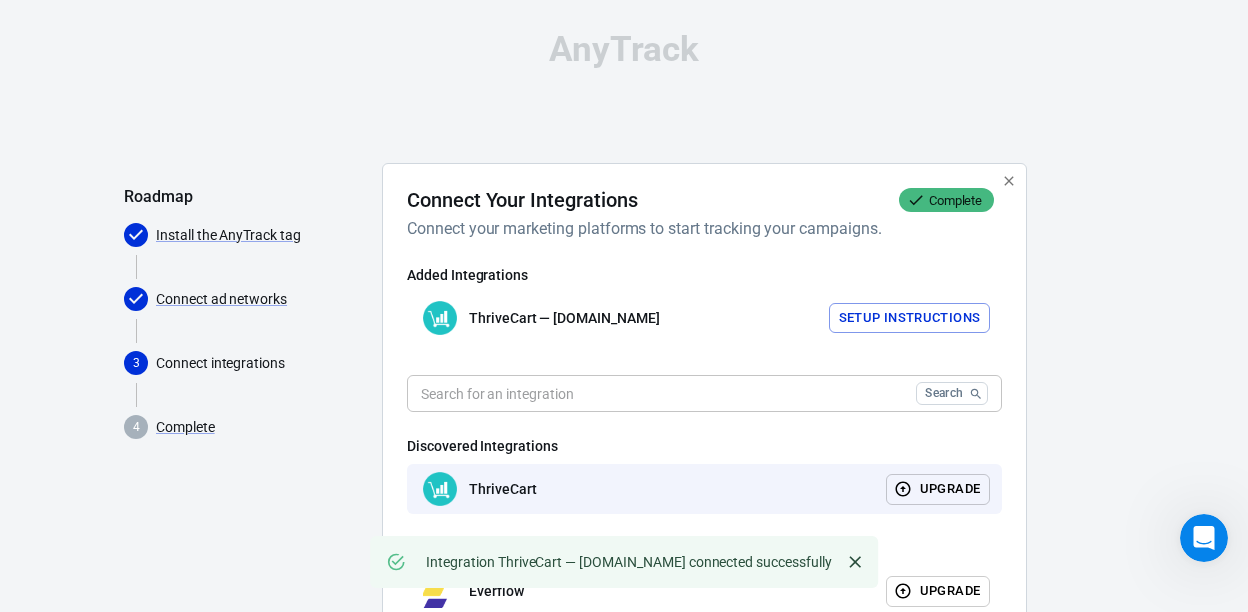 click on "Setup Instructions" at bounding box center [910, 318] 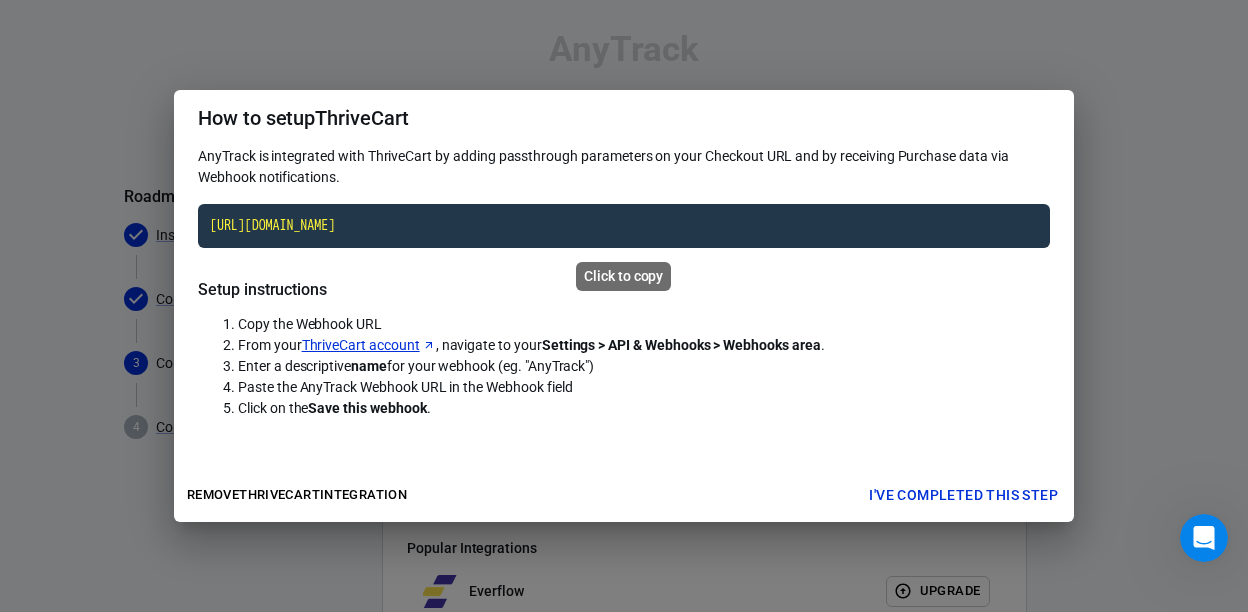 click on "[URL][DOMAIN_NAME]" at bounding box center [624, 226] 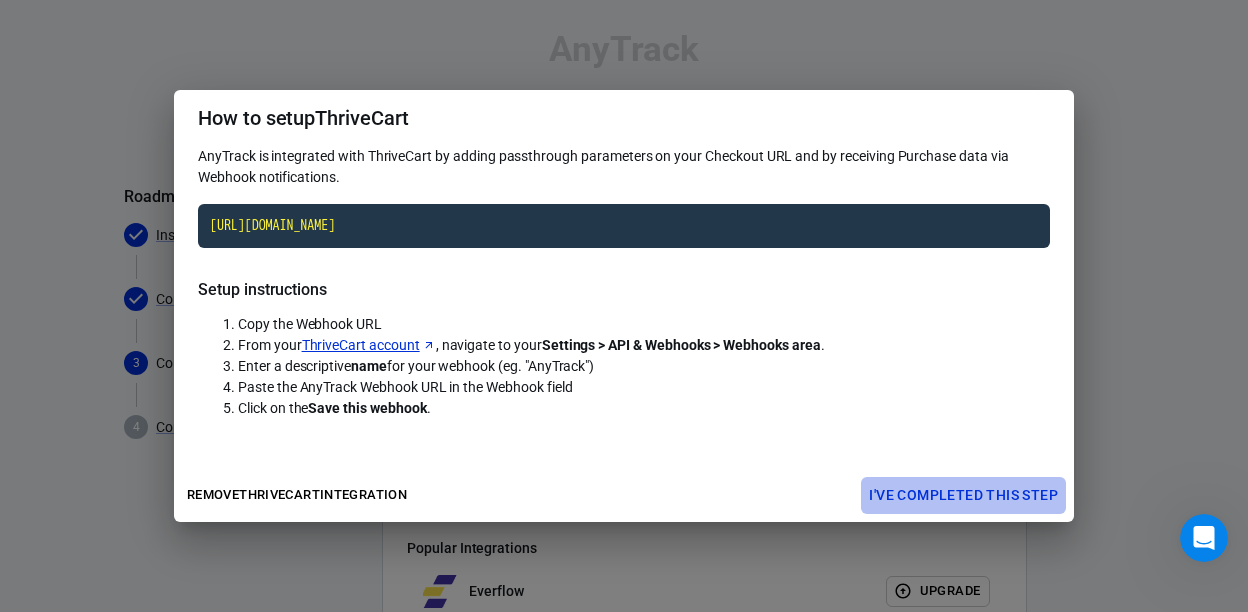 click on "I've completed this step" at bounding box center (963, 495) 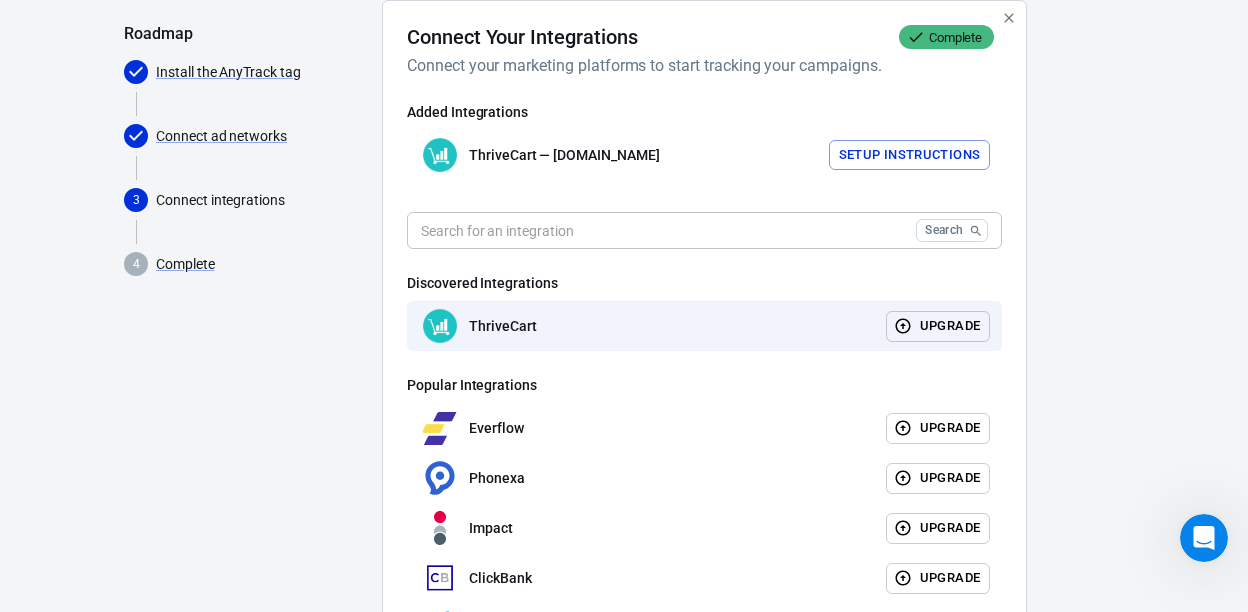 scroll, scrollTop: 337, scrollLeft: 0, axis: vertical 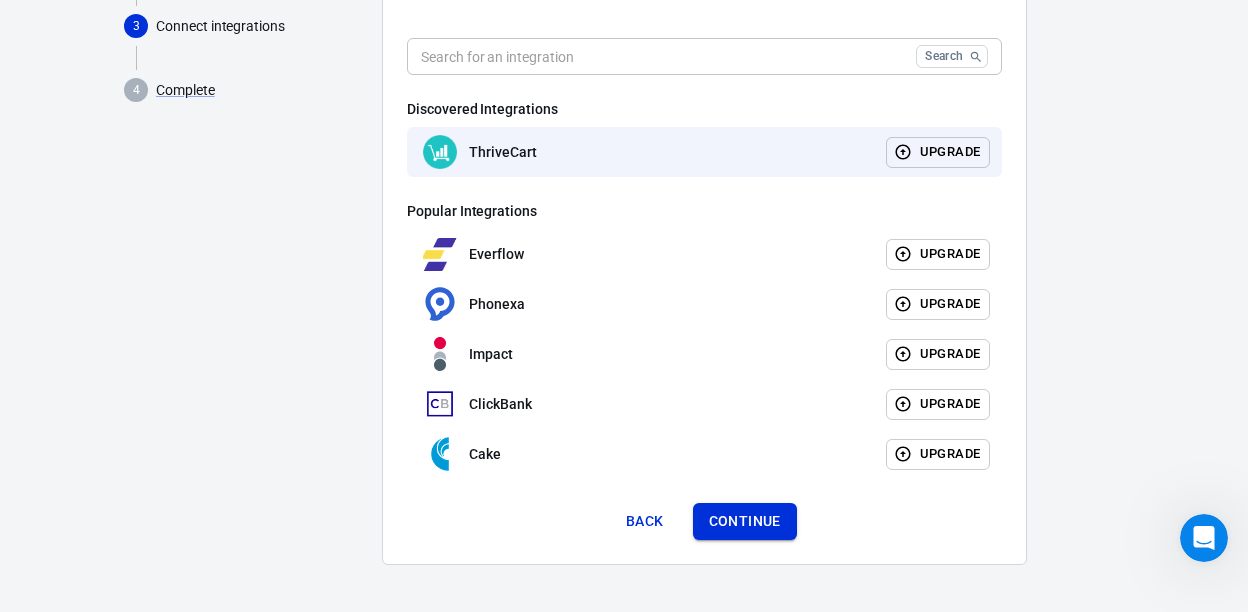 click on "Continue" at bounding box center [745, 521] 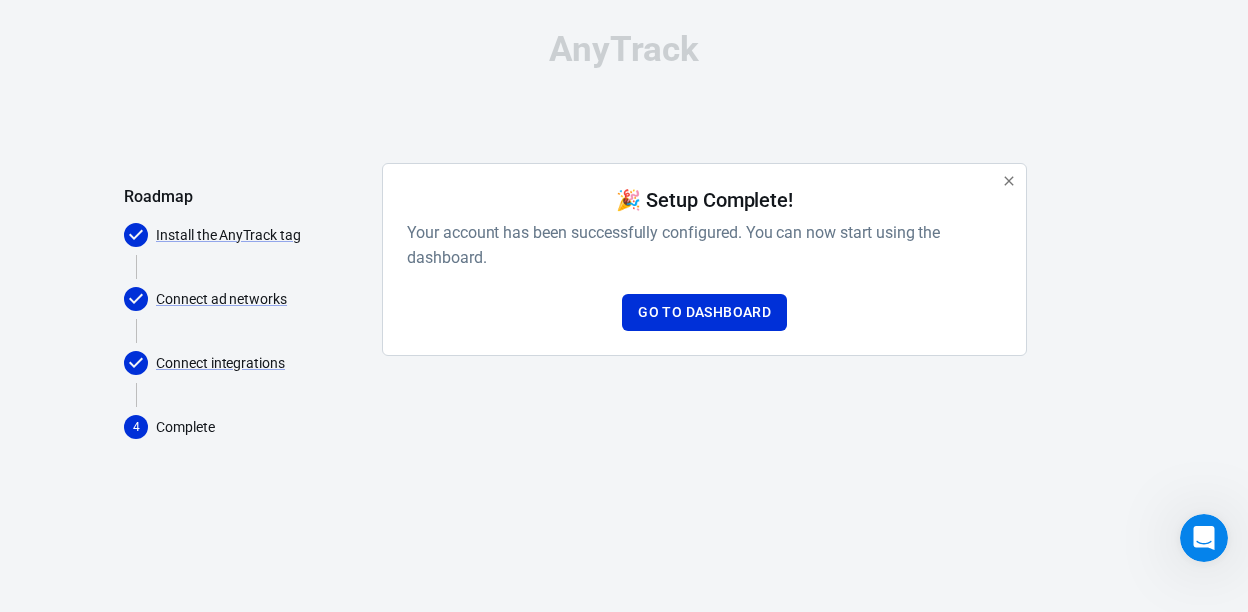 scroll, scrollTop: 0, scrollLeft: 0, axis: both 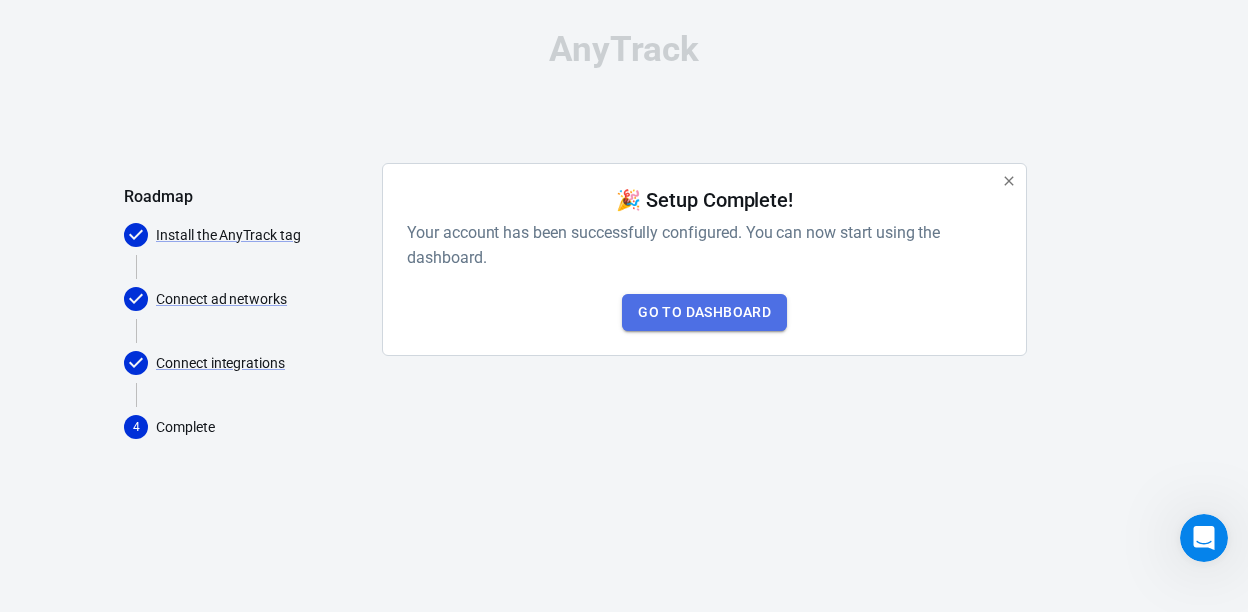 click on "Go to Dashboard" at bounding box center (704, 312) 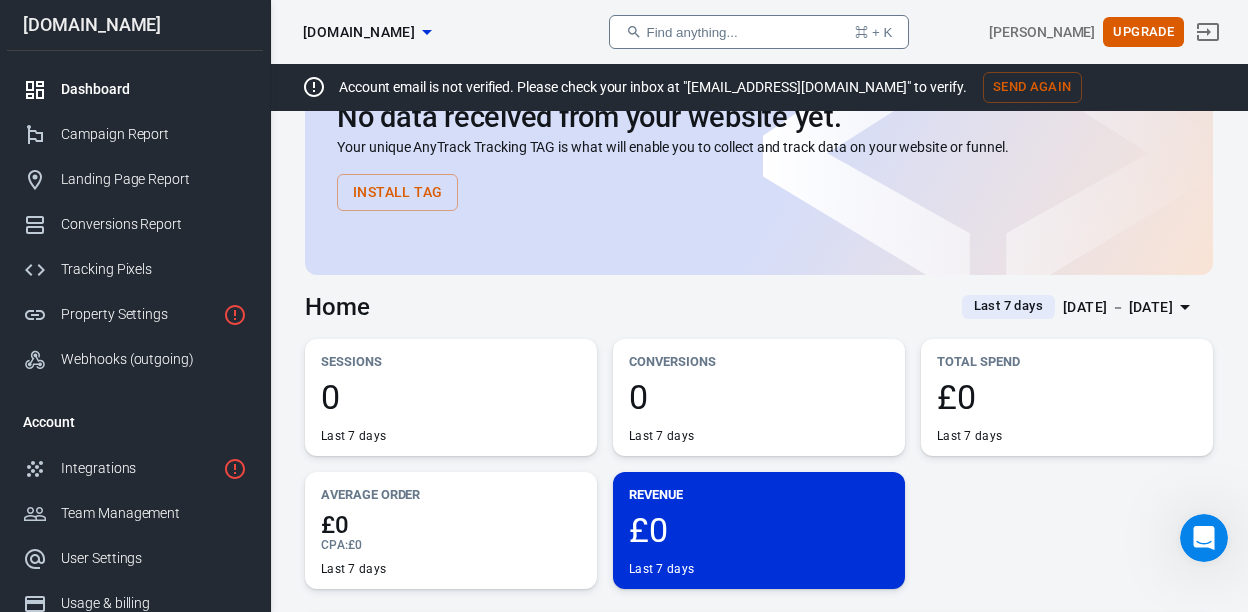 scroll, scrollTop: 0, scrollLeft: 0, axis: both 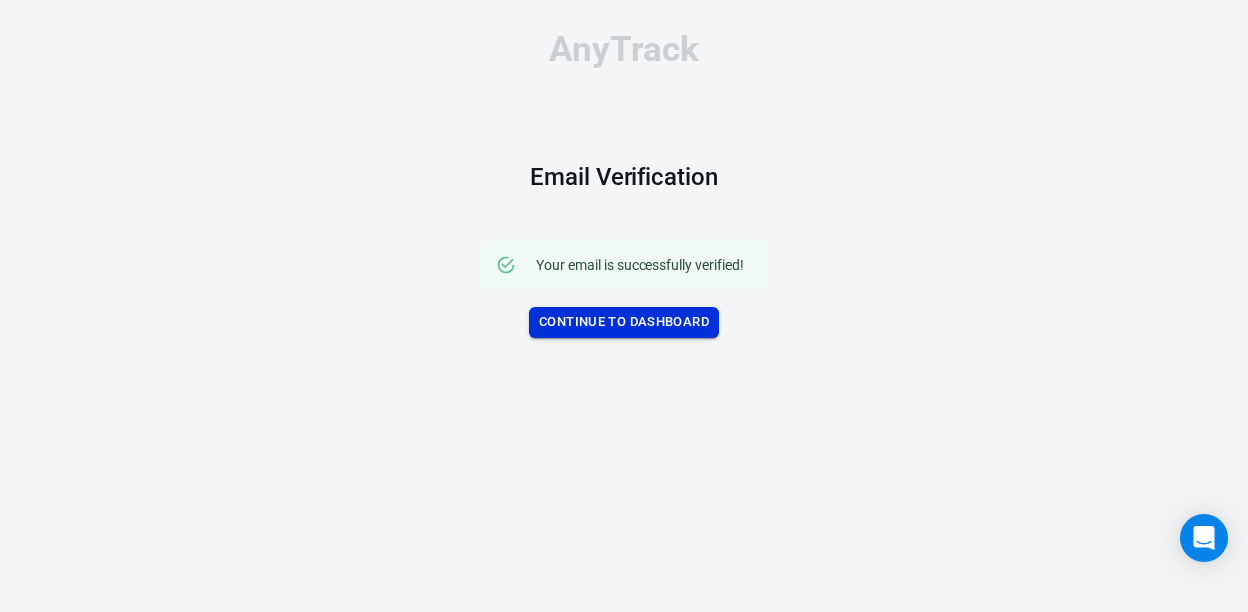 click on "Continue to Dashboard" at bounding box center (624, 322) 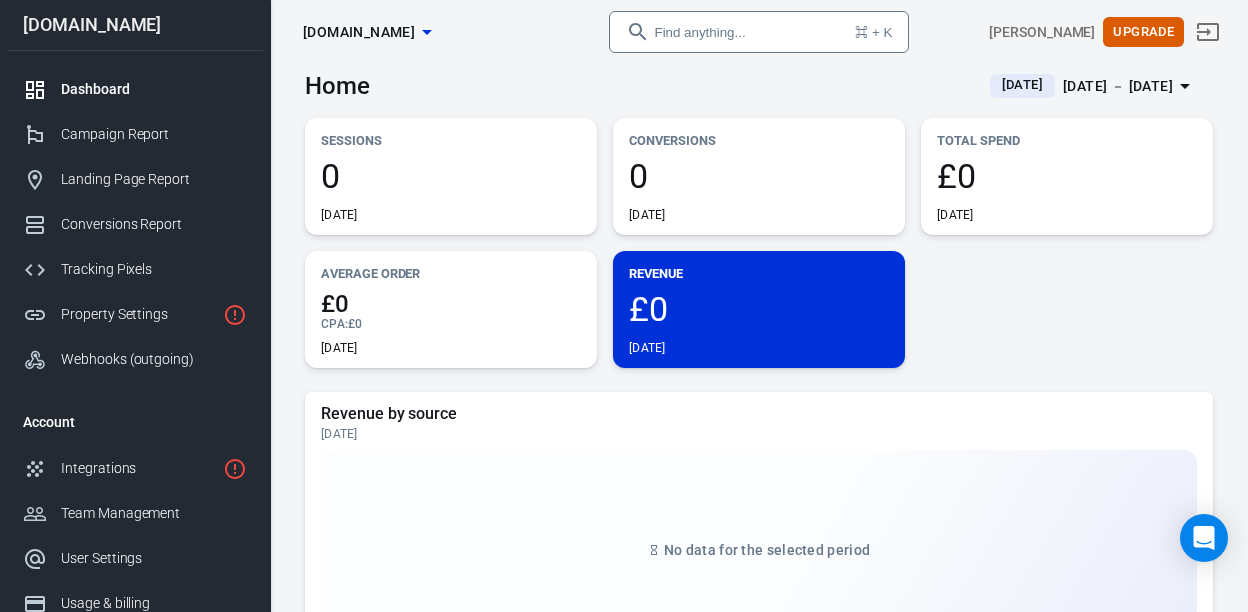 scroll, scrollTop: 274, scrollLeft: 0, axis: vertical 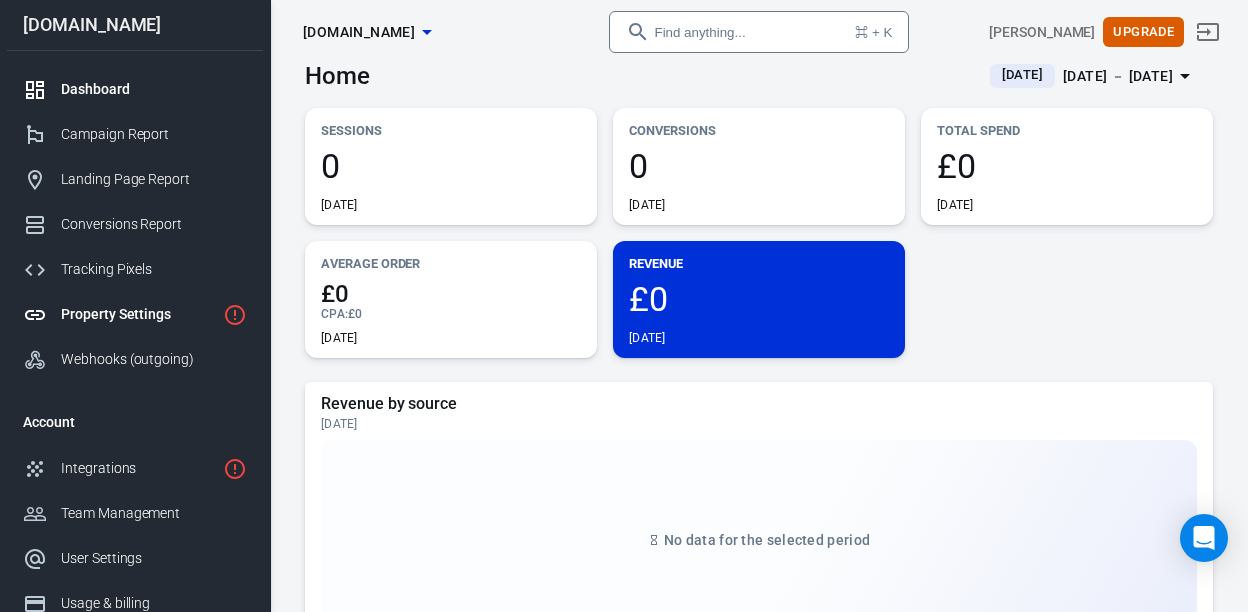 click on "Property Settings" at bounding box center (138, 314) 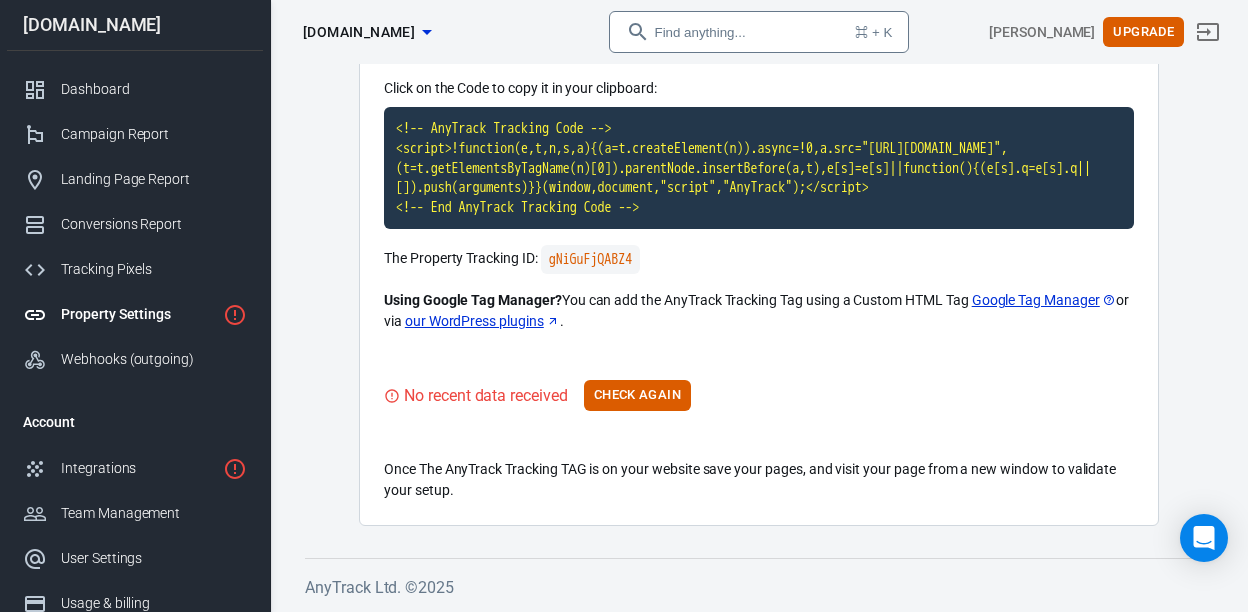 scroll, scrollTop: 212, scrollLeft: 0, axis: vertical 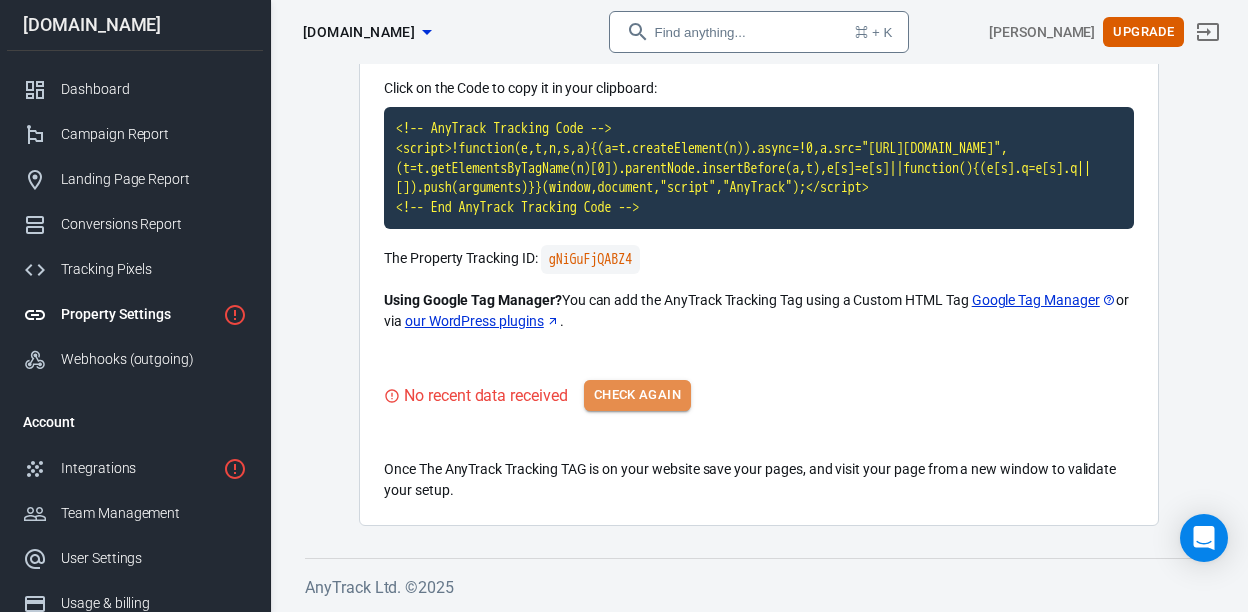 click on "Check Again" at bounding box center (637, 395) 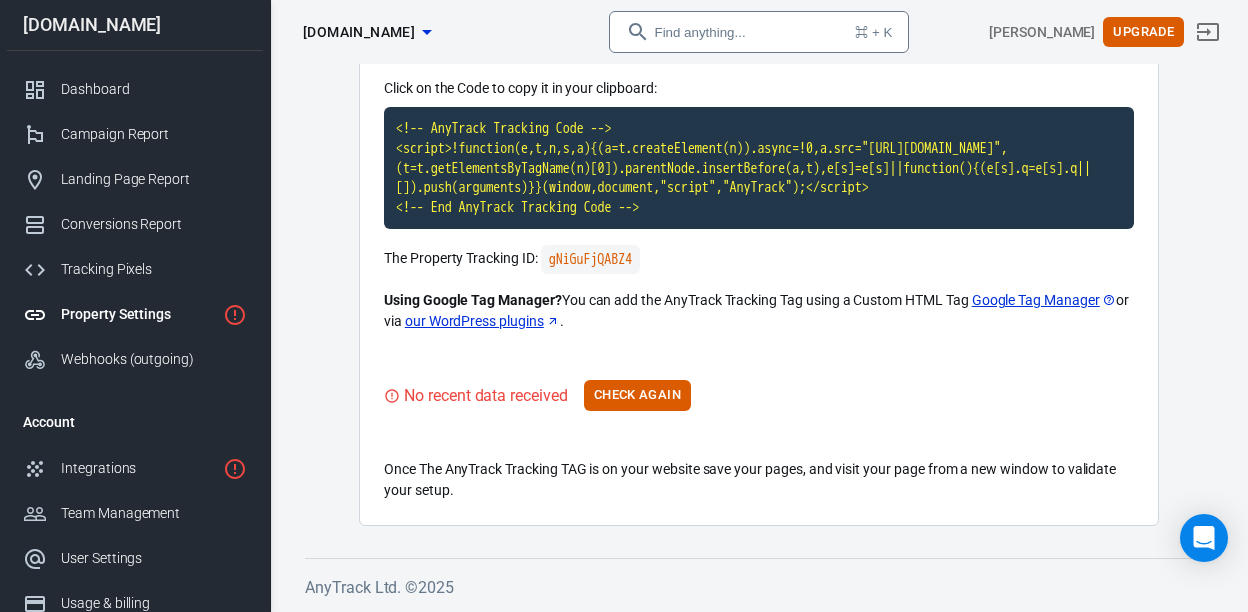 click on "our WordPress plugins" at bounding box center [482, 321] 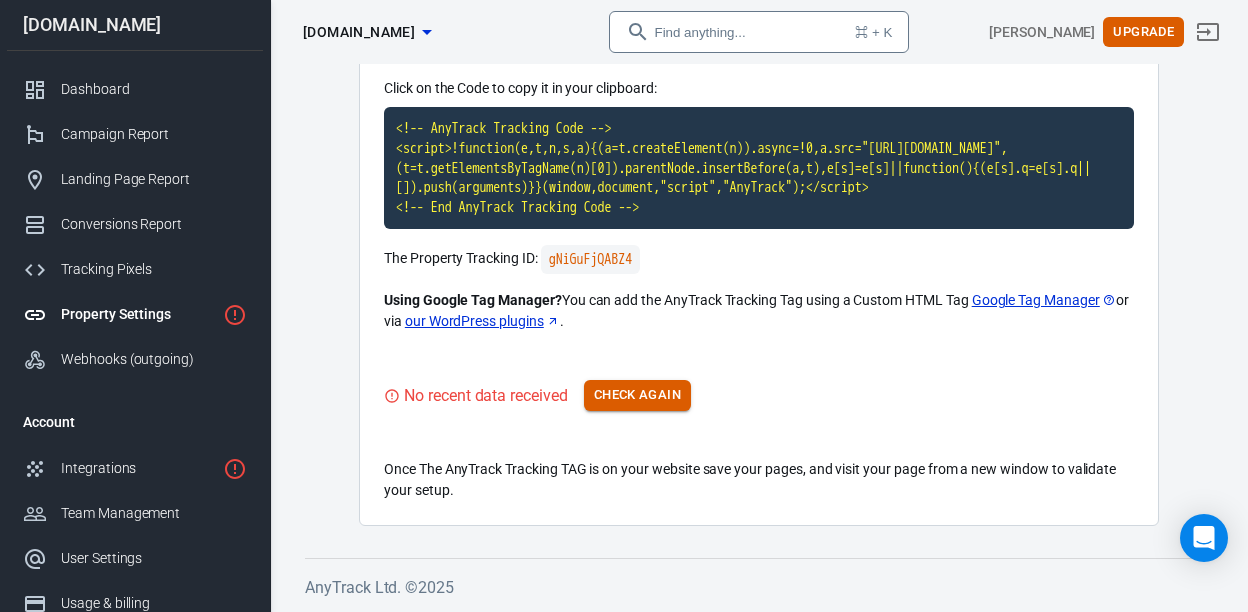 click on "Check Again" at bounding box center (637, 395) 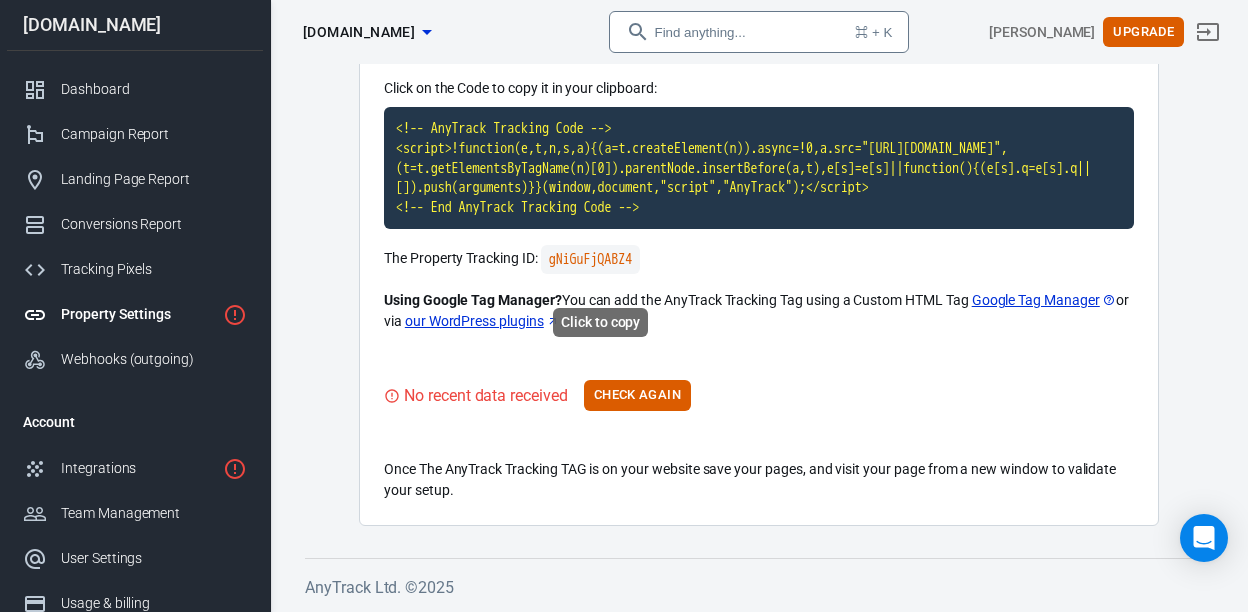click on "gNiGuFjQABZ4" at bounding box center [590, 259] 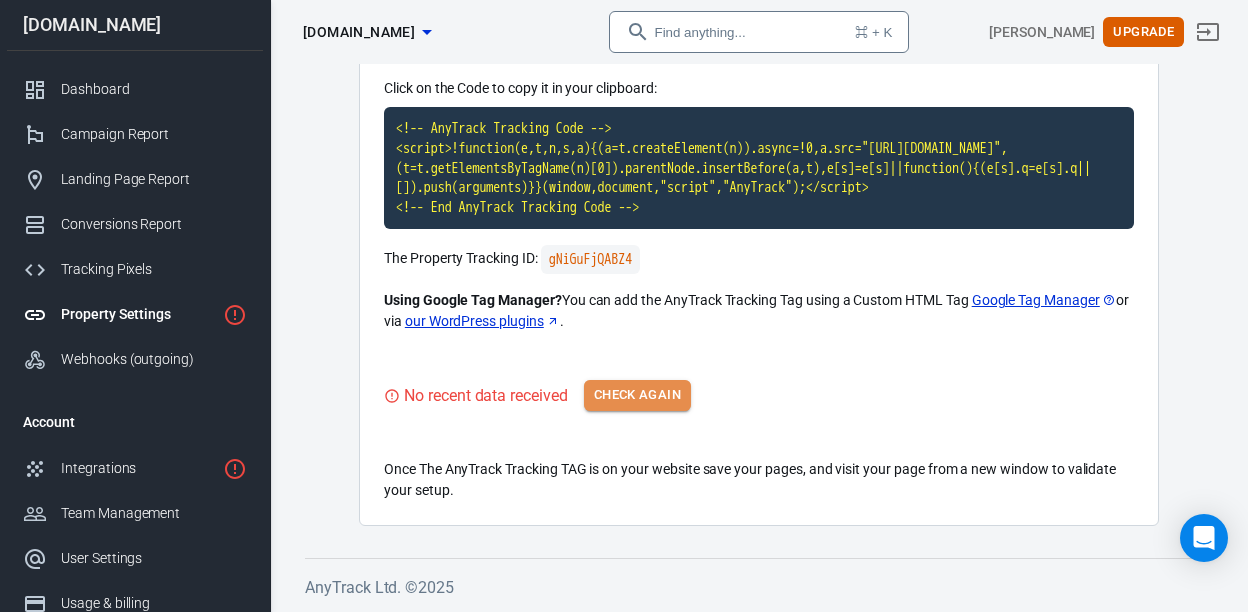click on "Check Again" at bounding box center [637, 395] 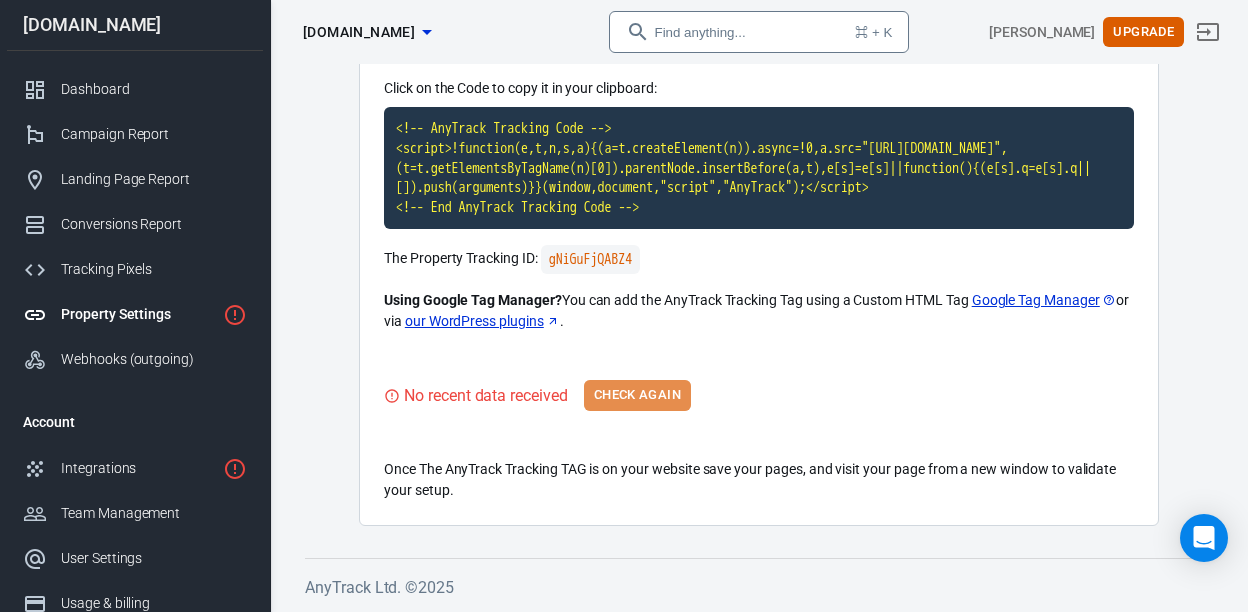 click on "Check Again" at bounding box center (637, 395) 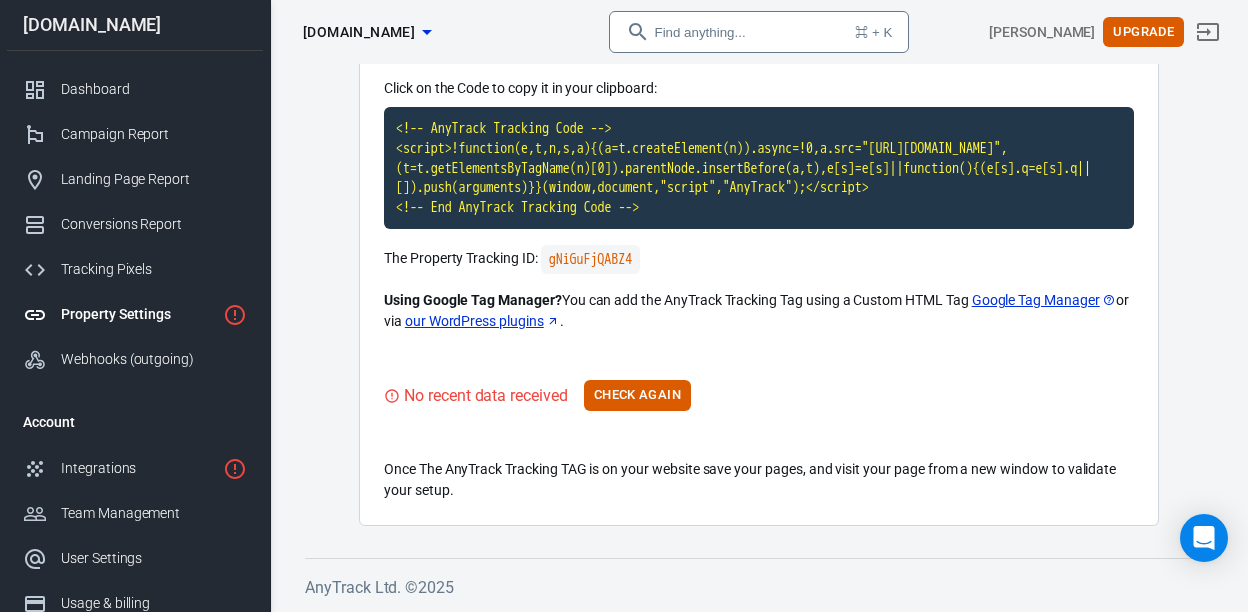 click on "Tracking TAG Below is the  AnyTrack TAG    for your website. Copy and paste it in the   <head>  section of your website, funnel or shop. Click on the Code to copy it in your clipboard: <!-- AnyTrack Tracking Code -->
<script>!function(e,t,n,s,a){(a=t.createElement(n)).async=!0,a.src="[URL][DOMAIN_NAME]",(t=t.getElementsByTagName(n)[0]).parentNode.insertBefore(a,t),e[s]=e[s]||function(){(e[s].q=e[s].q||[]).push(arguments)}}(window,document,"script","AnyTrack");</script>
<!-- End AnyTrack Tracking Code --> The Property Tracking ID:   gNiGuFjQABZ4 Using Google Tag Manager?  You can add the AnyTrack Tracking Tag using a Custom HTML Tag   Google Tag Manager    or via   our WordPress plugins   . No recent data received Check Again Once The AnyTrack Tracking TAG is on your website save your pages, and visit your page from a new window to validate your setup." at bounding box center [759, 237] 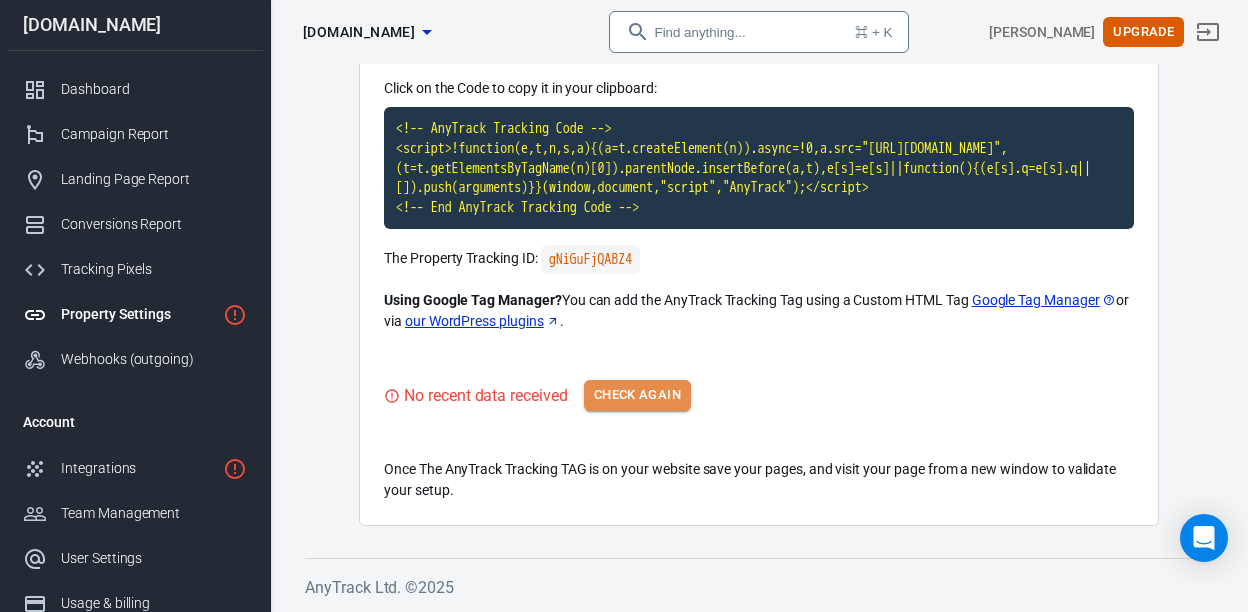 click on "Check Again" at bounding box center (637, 395) 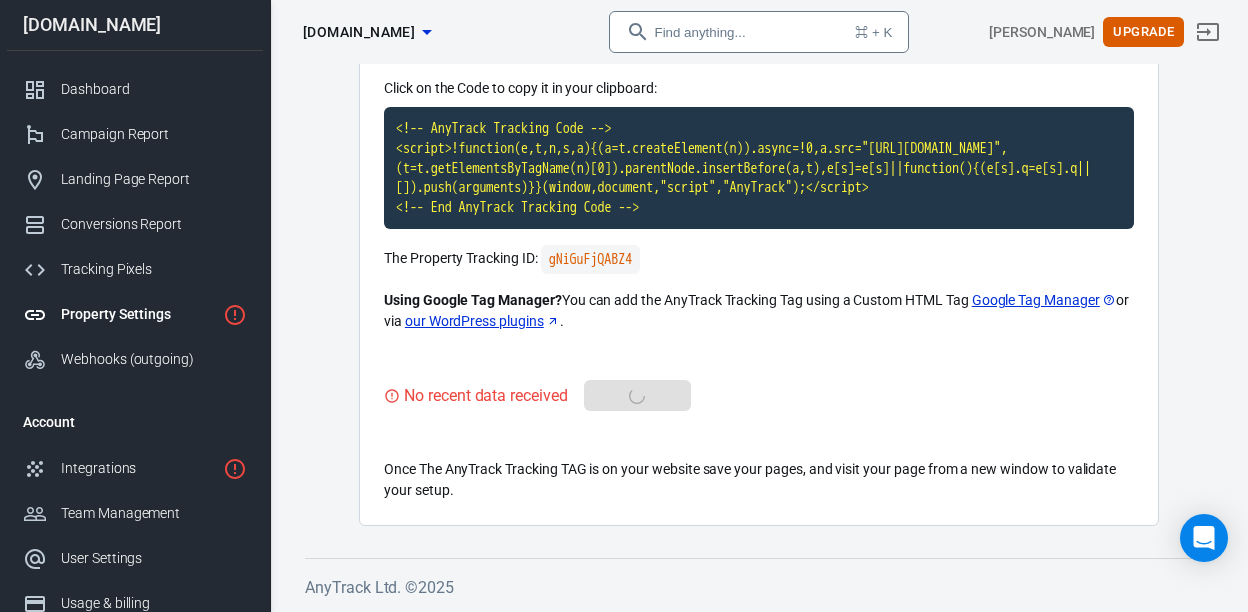 scroll, scrollTop: 206, scrollLeft: 0, axis: vertical 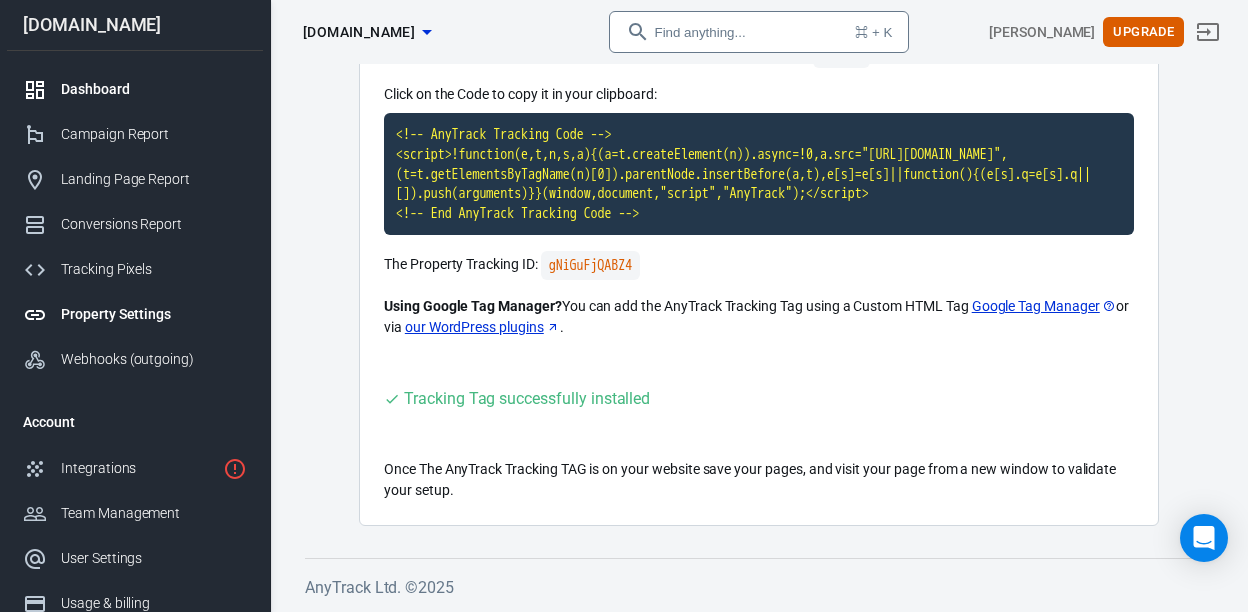 click on "Dashboard" at bounding box center (154, 89) 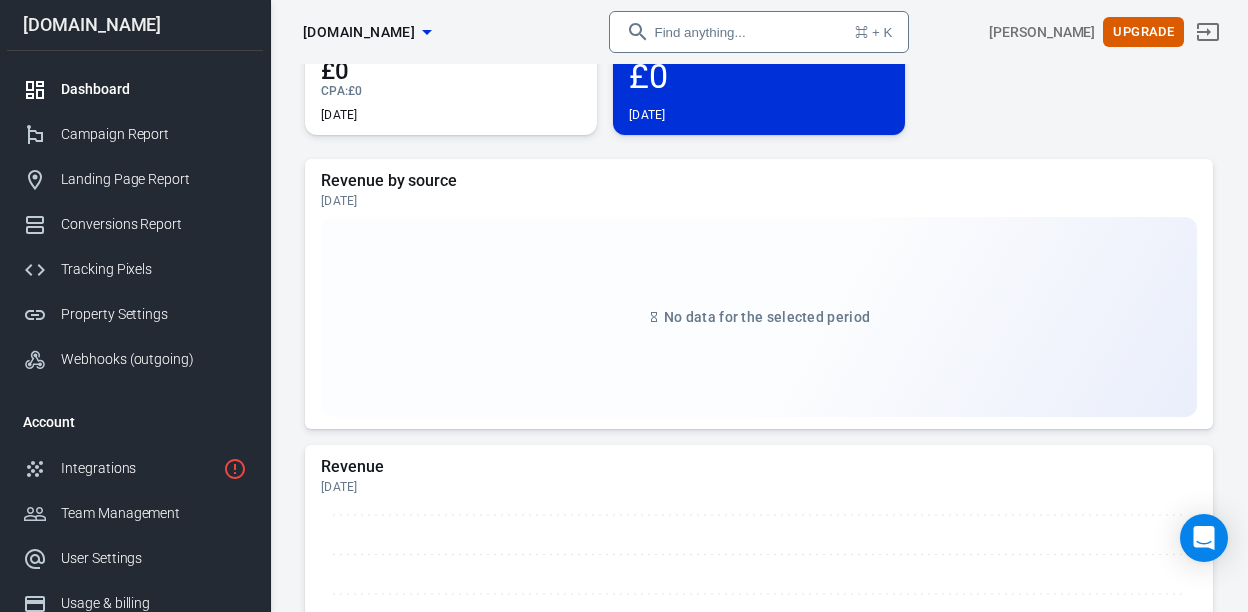 scroll, scrollTop: 0, scrollLeft: 0, axis: both 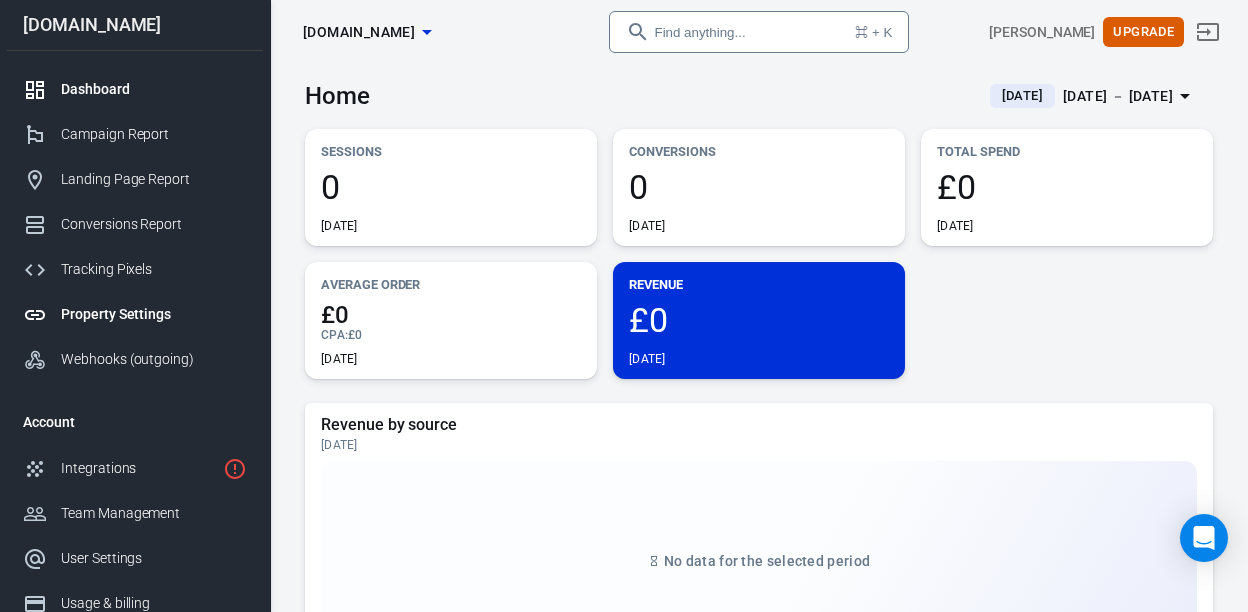 click on "Property Settings" at bounding box center [154, 314] 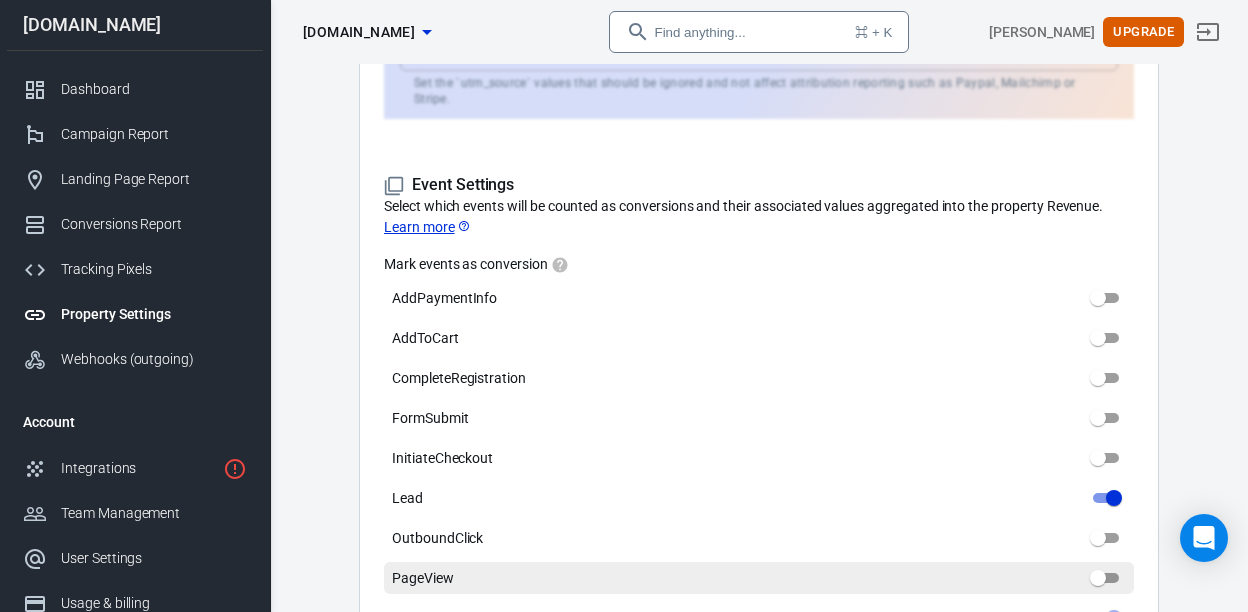 scroll, scrollTop: 870, scrollLeft: 0, axis: vertical 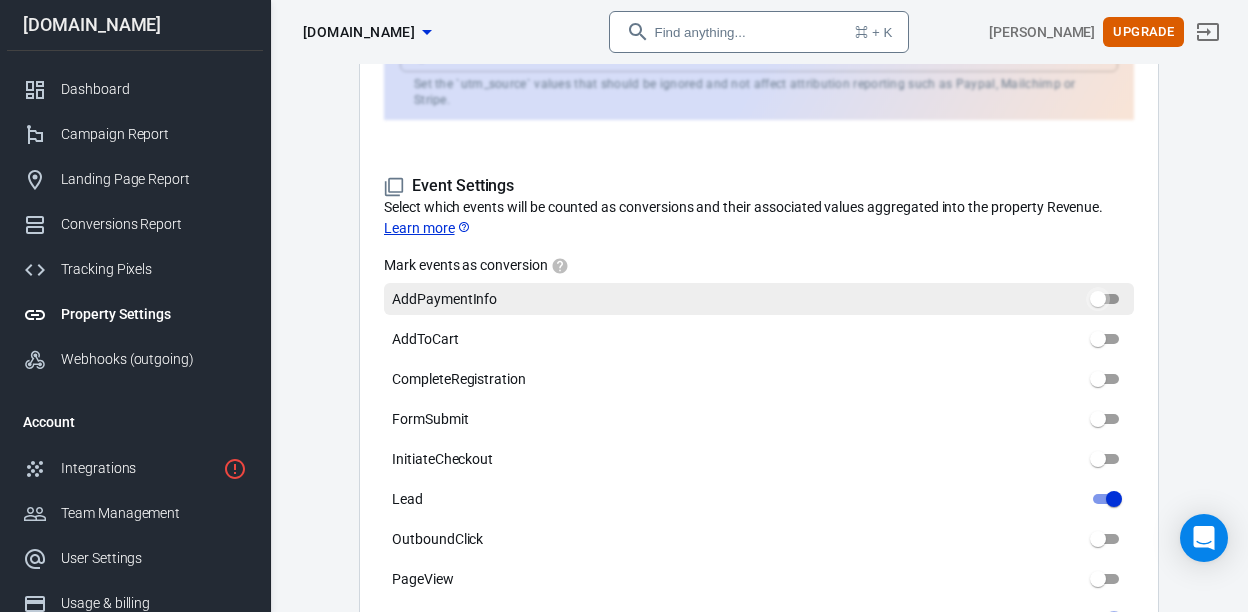 click on "AddPaymentInfo" at bounding box center (1098, 299) 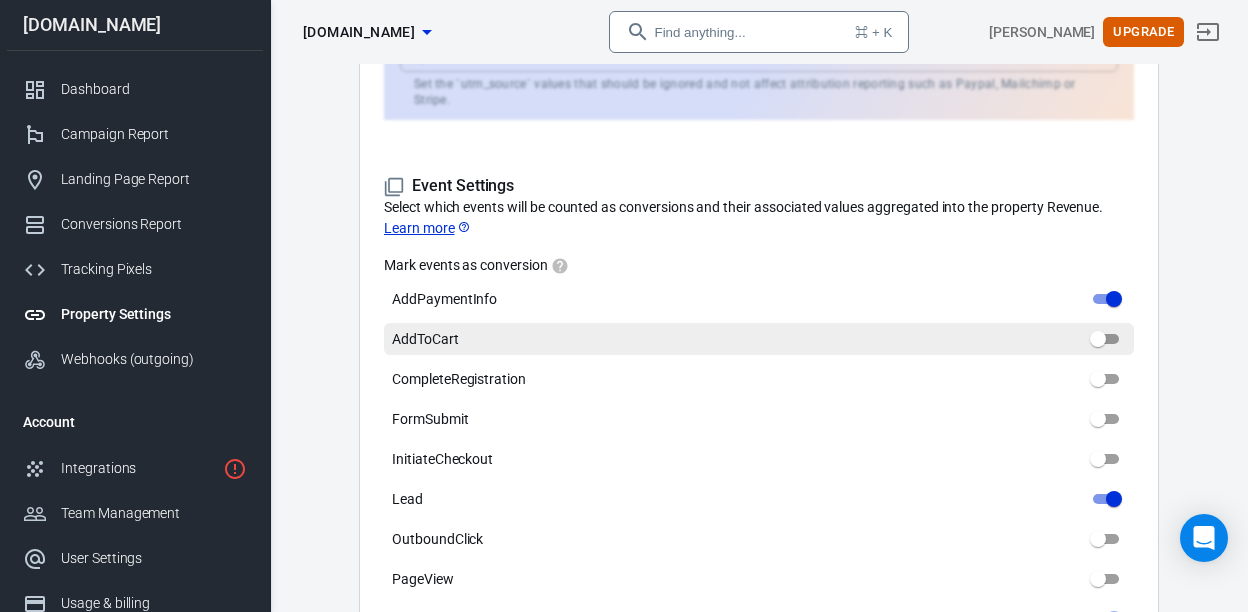 click on "AddToCart" at bounding box center (1098, 339) 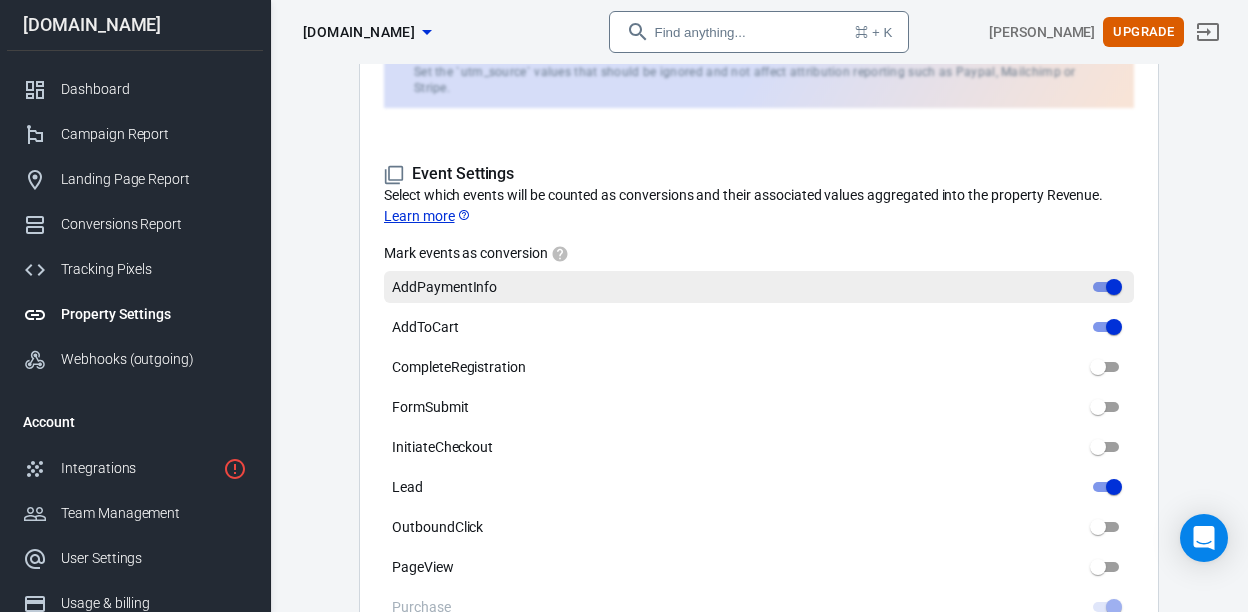 scroll, scrollTop: 867, scrollLeft: 0, axis: vertical 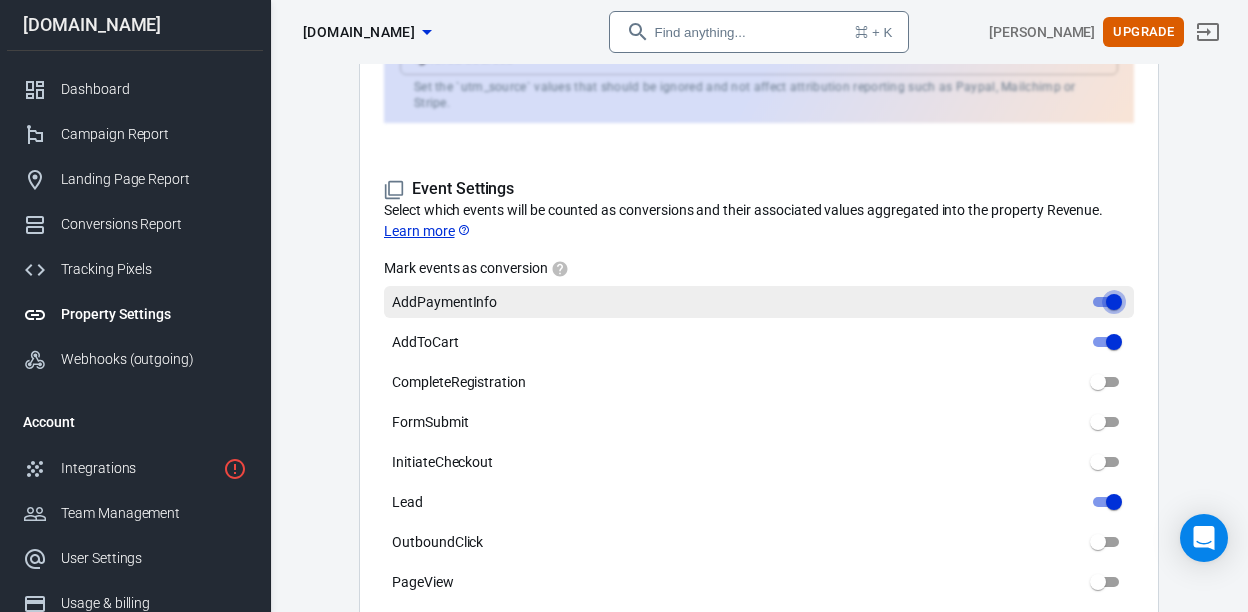 click on "AddPaymentInfo" at bounding box center (1114, 302) 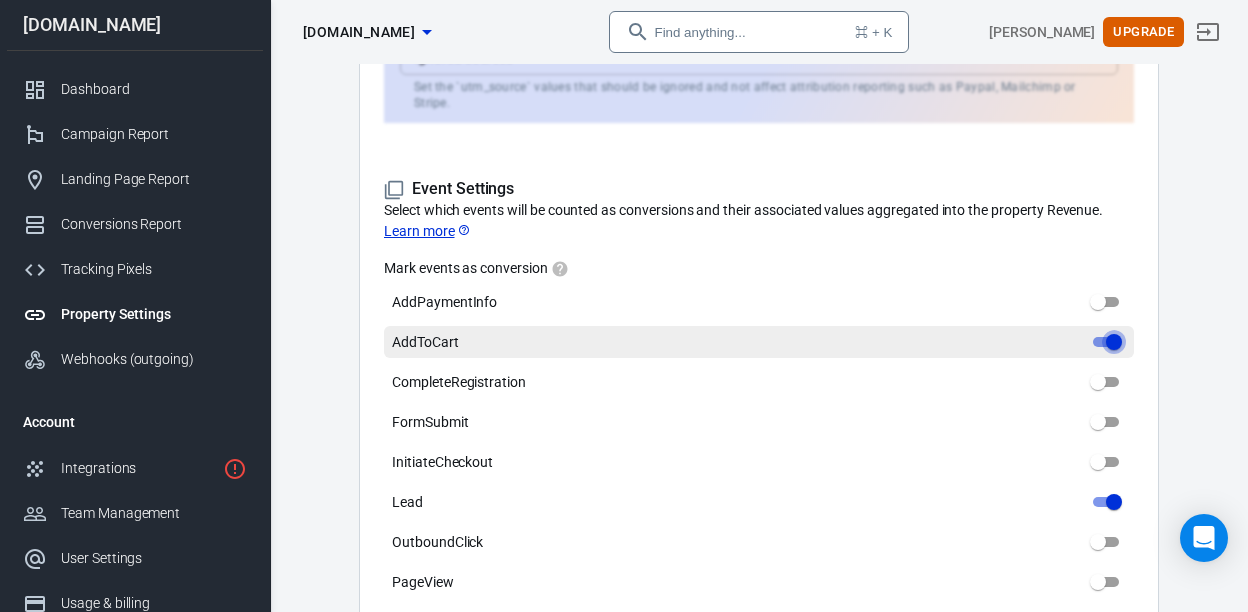 click on "AddToCart" at bounding box center [1114, 342] 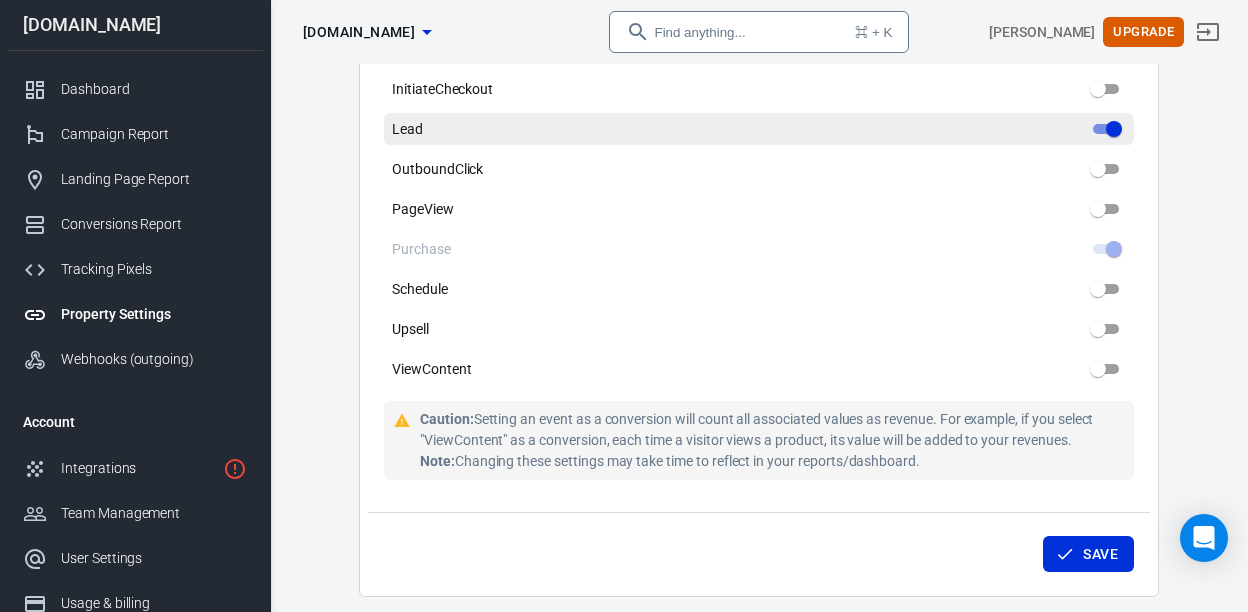 scroll, scrollTop: 1241, scrollLeft: 0, axis: vertical 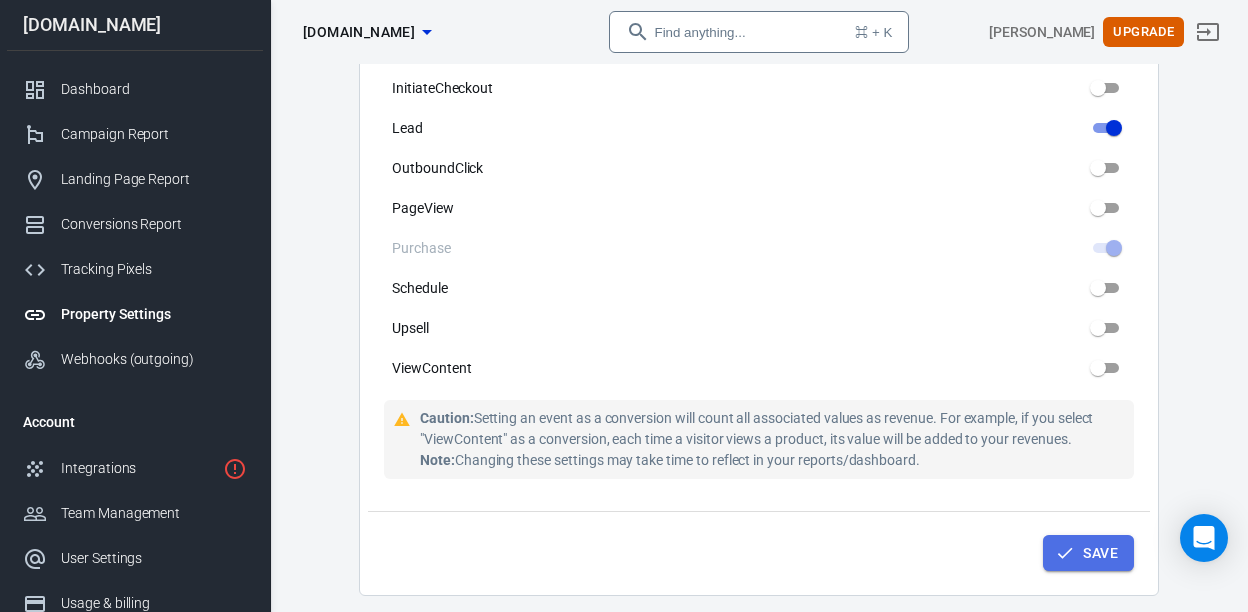 click on "Save" at bounding box center [1100, 553] 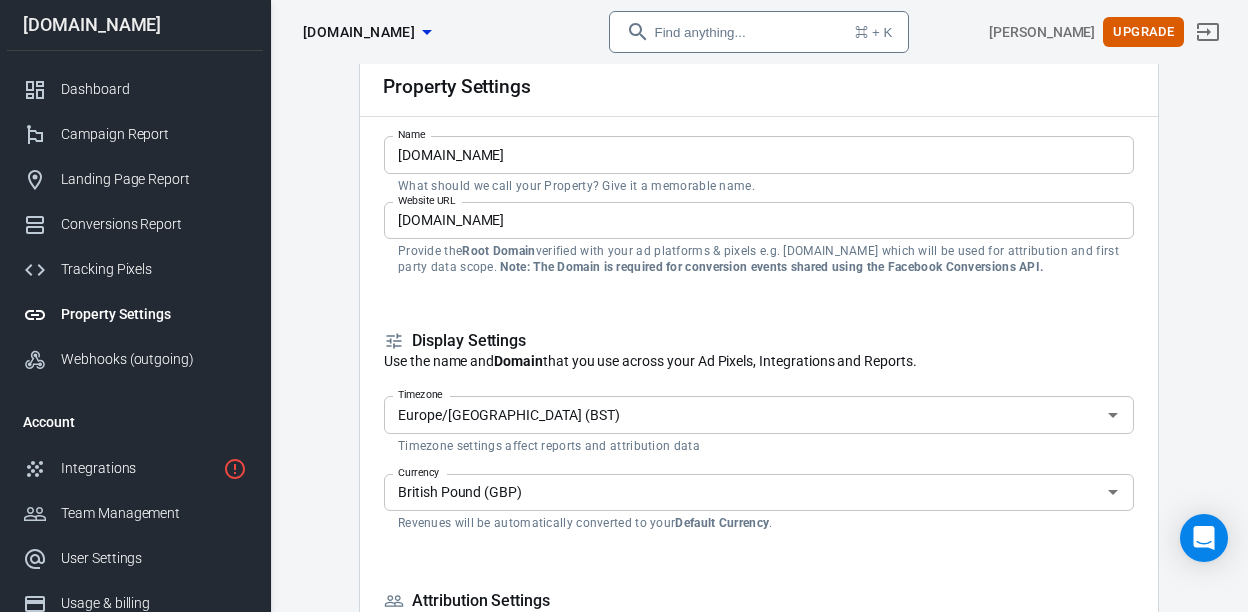 scroll, scrollTop: 0, scrollLeft: 0, axis: both 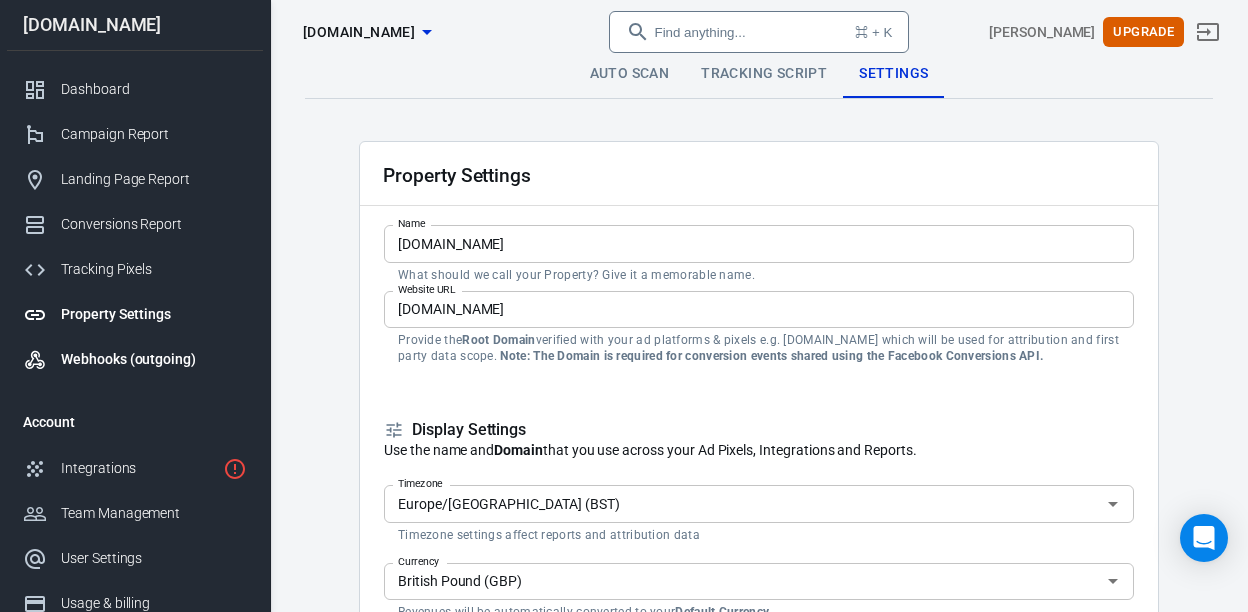 click on "Webhooks (outgoing)" at bounding box center (154, 359) 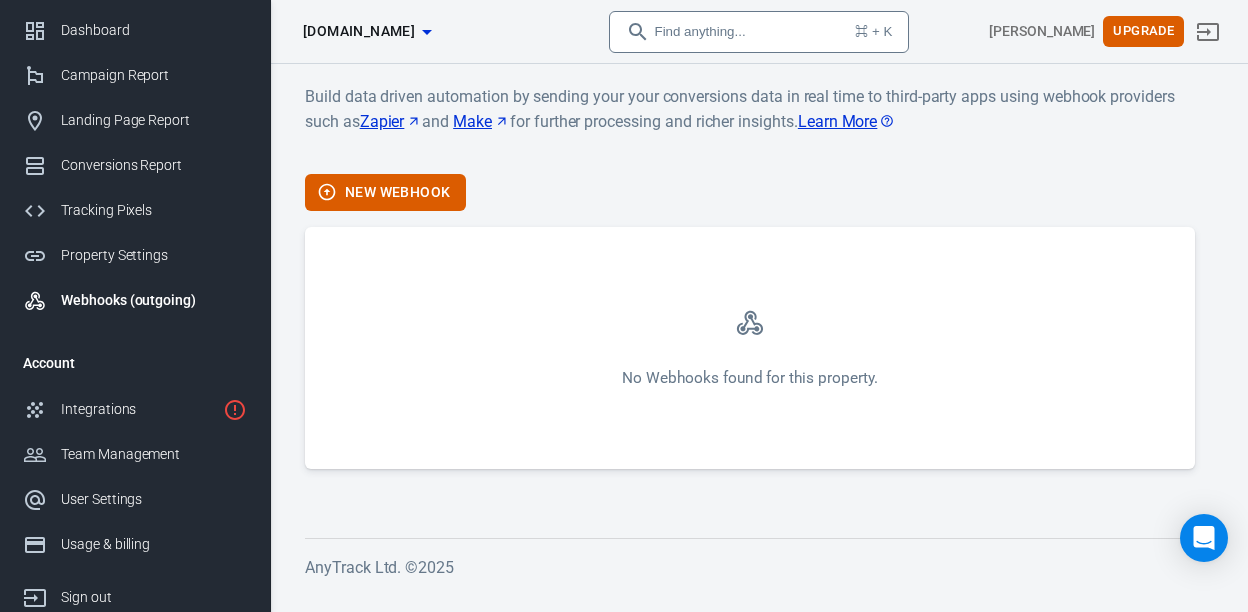 scroll, scrollTop: 177, scrollLeft: 0, axis: vertical 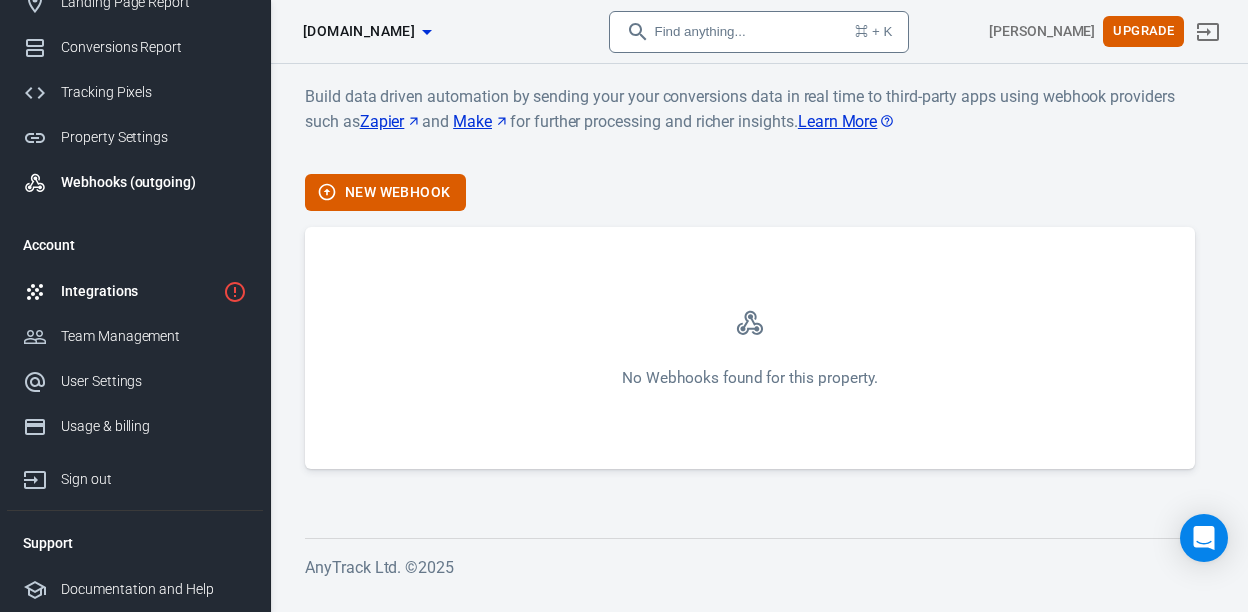 click on "Integrations" at bounding box center (138, 291) 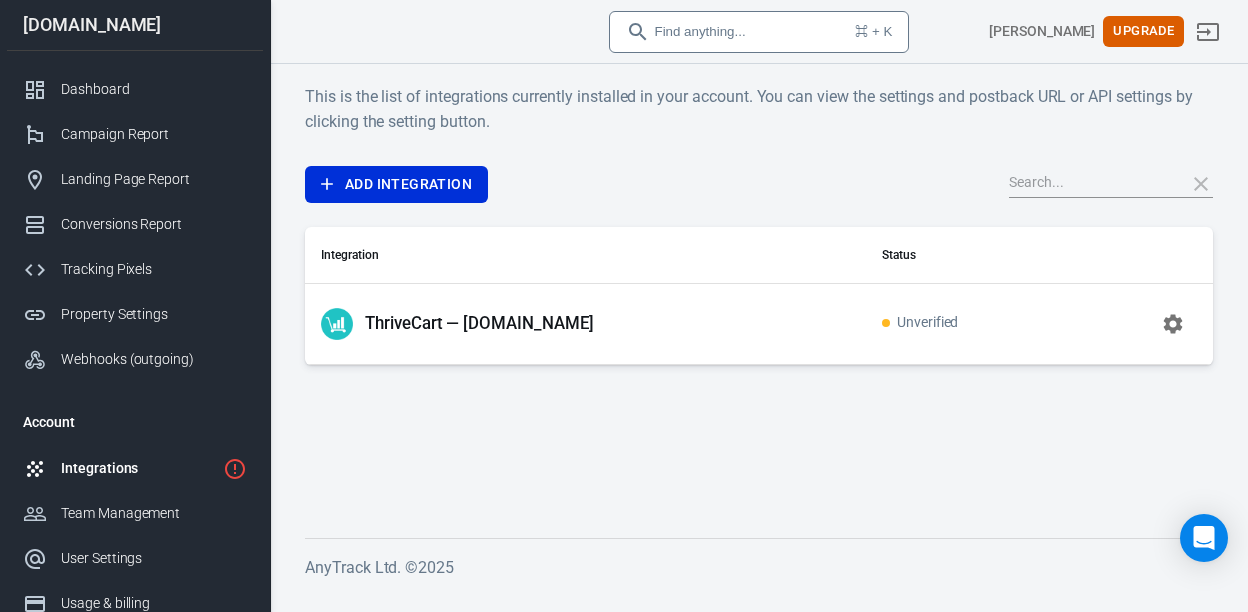 click on "Unverified" at bounding box center (920, 323) 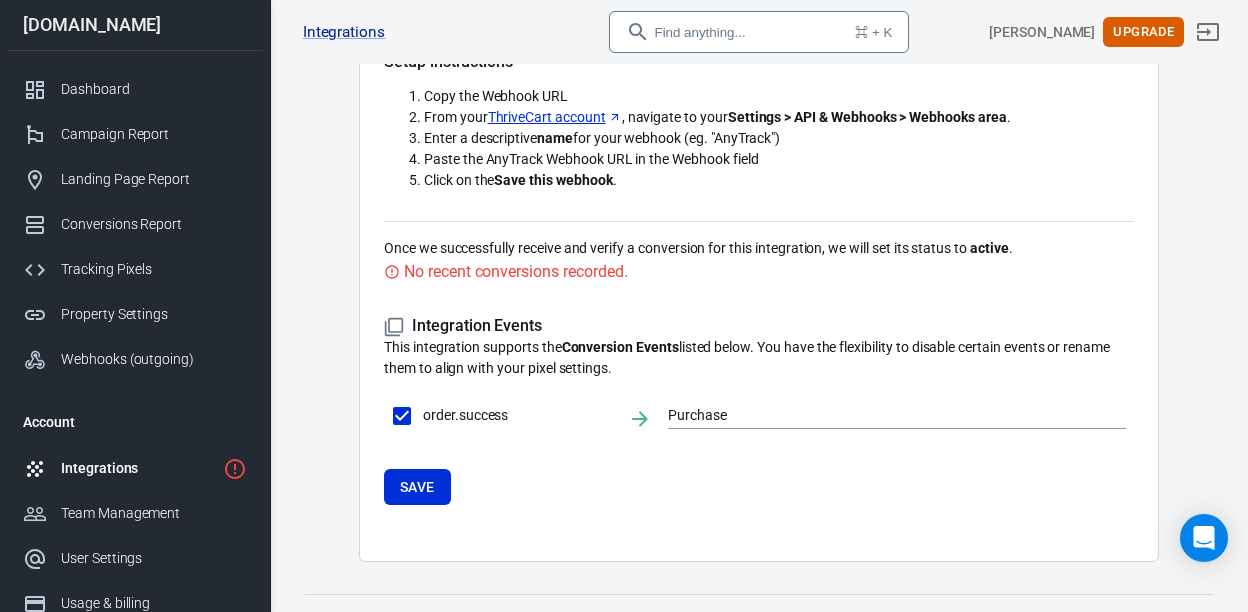 scroll, scrollTop: 350, scrollLeft: 0, axis: vertical 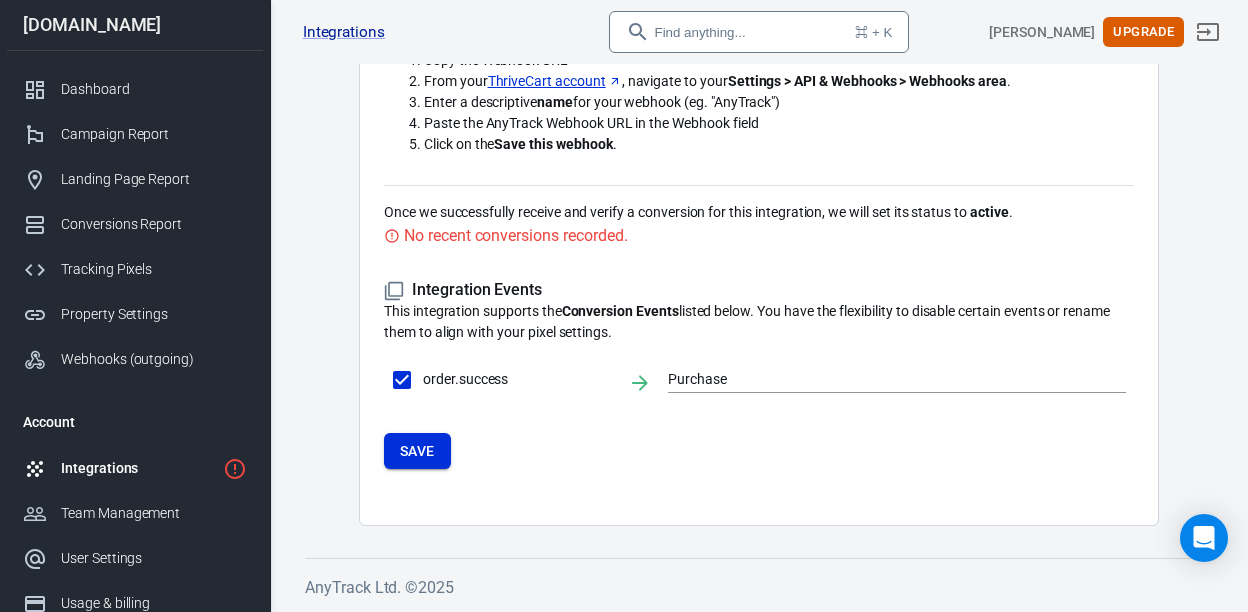 click on "Save" at bounding box center (417, 451) 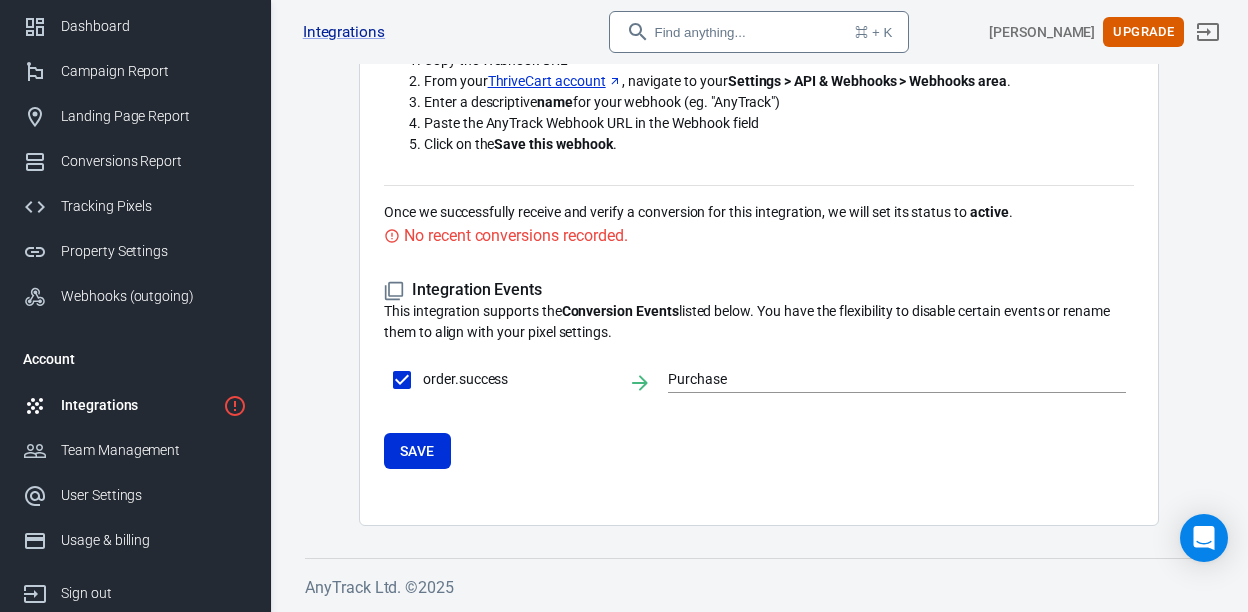 scroll, scrollTop: 0, scrollLeft: 0, axis: both 